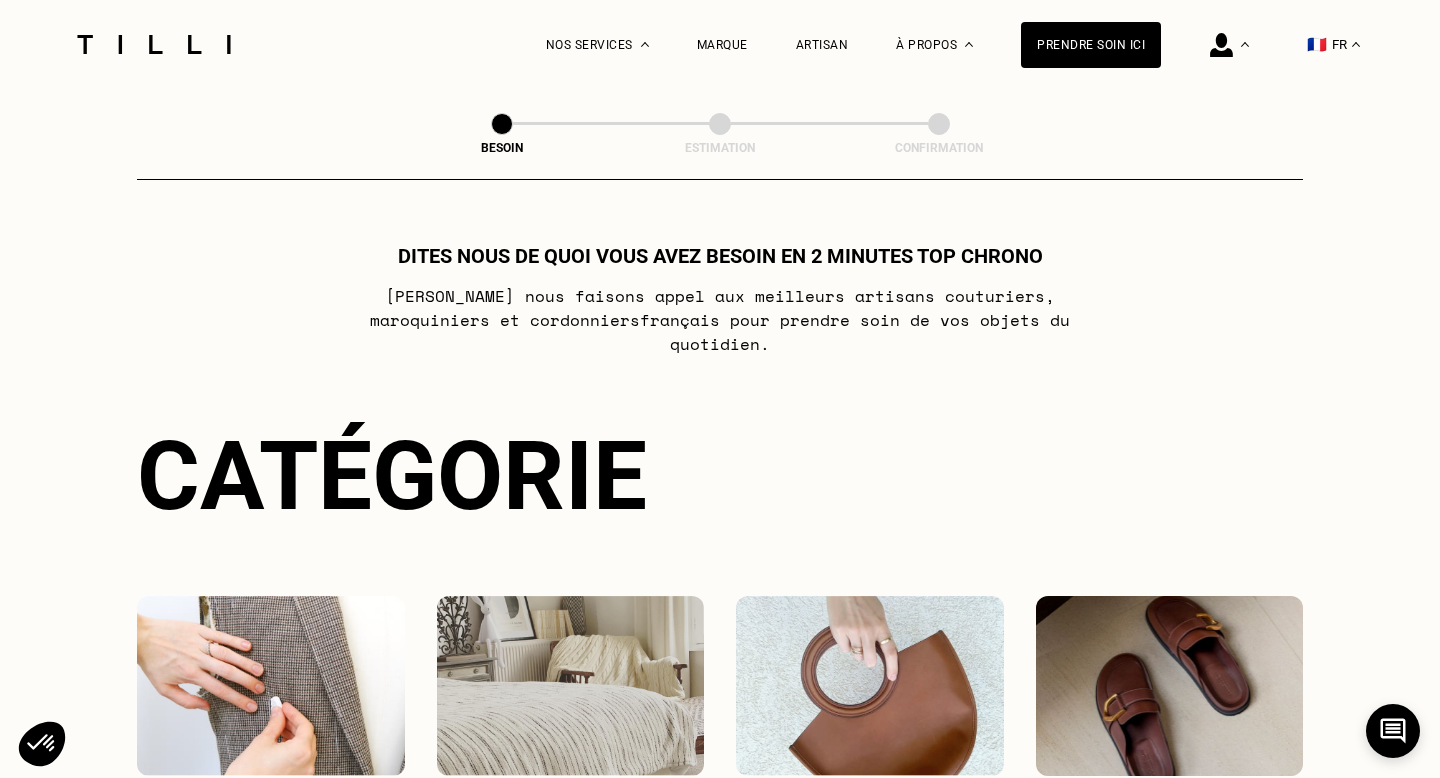 select on "FR" 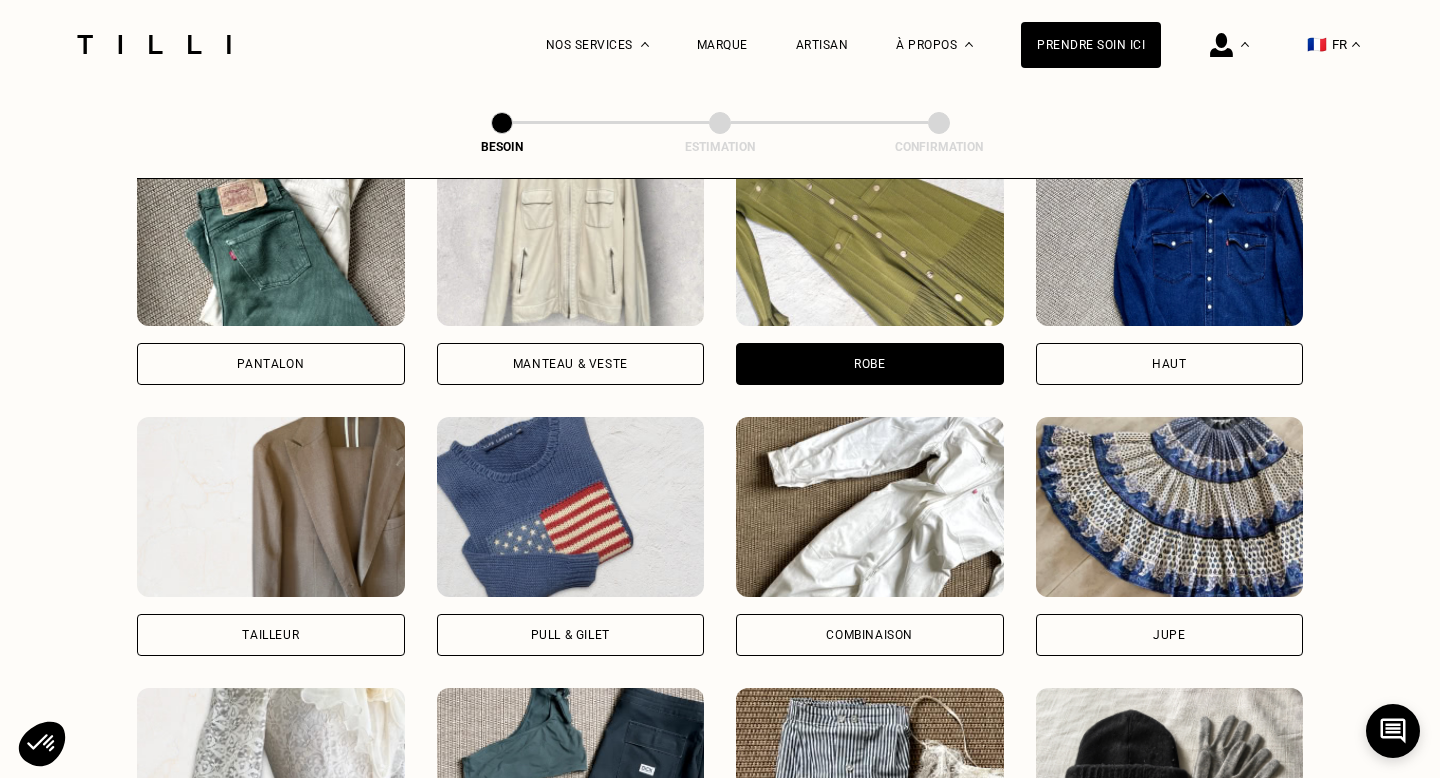 scroll, scrollTop: 0, scrollLeft: 0, axis: both 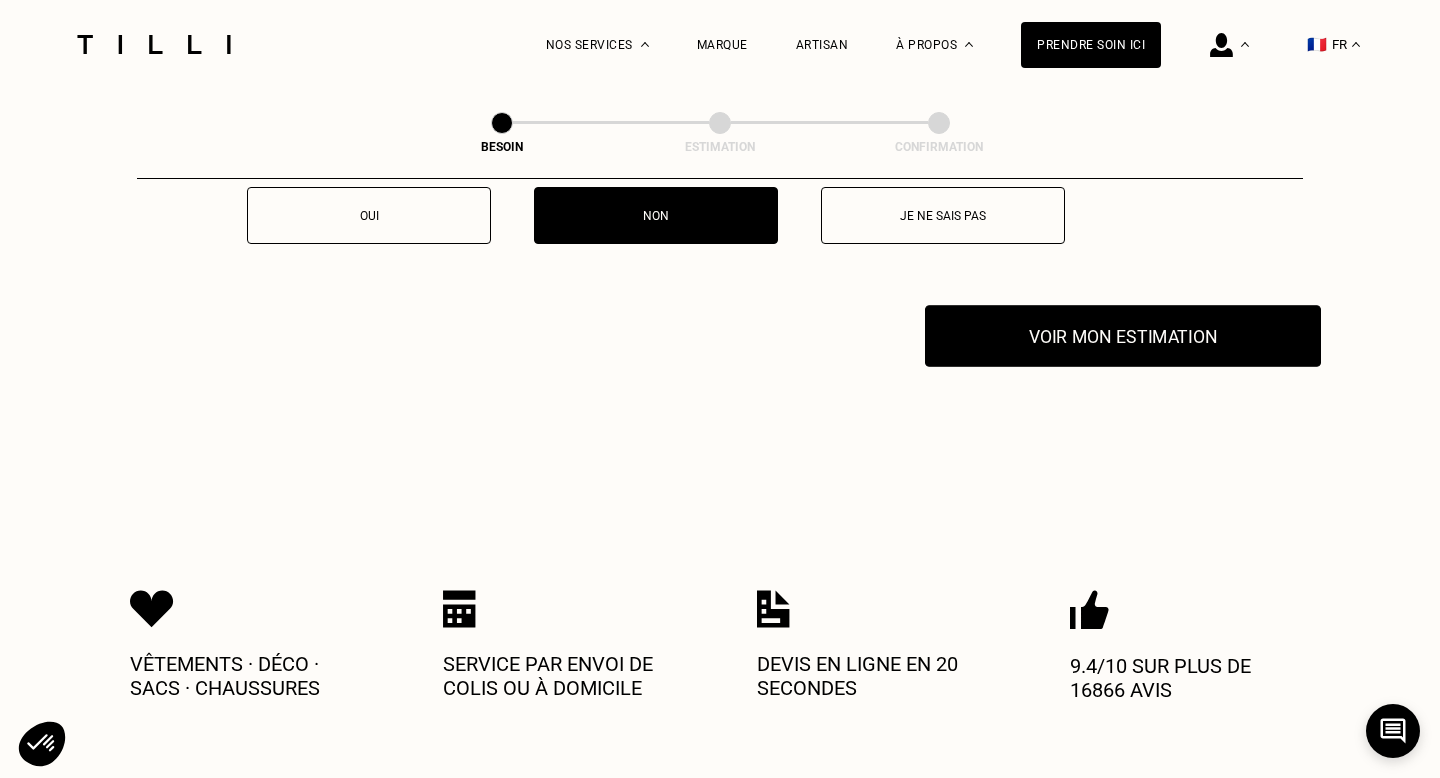 click on "Voir mon estimation" at bounding box center (1123, 336) 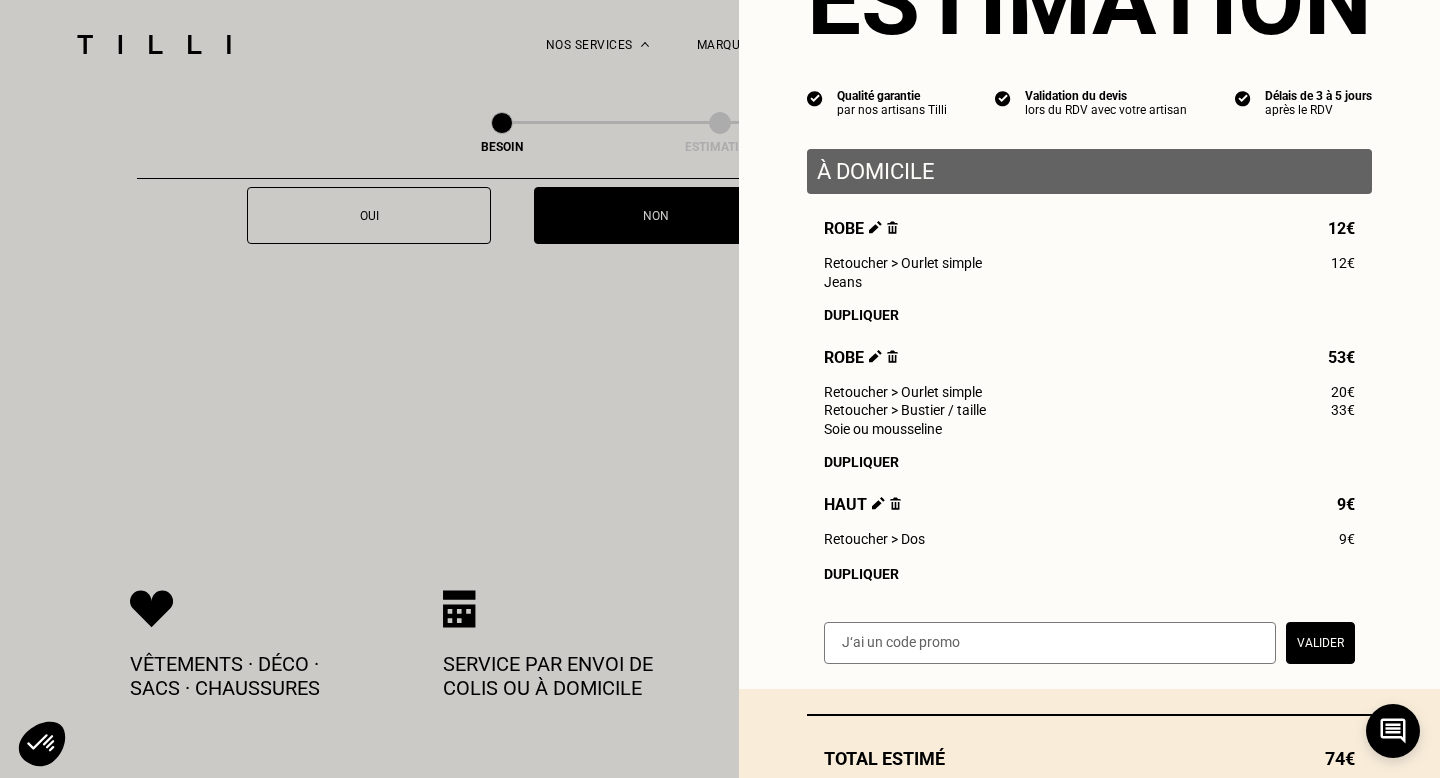 scroll, scrollTop: 118, scrollLeft: 0, axis: vertical 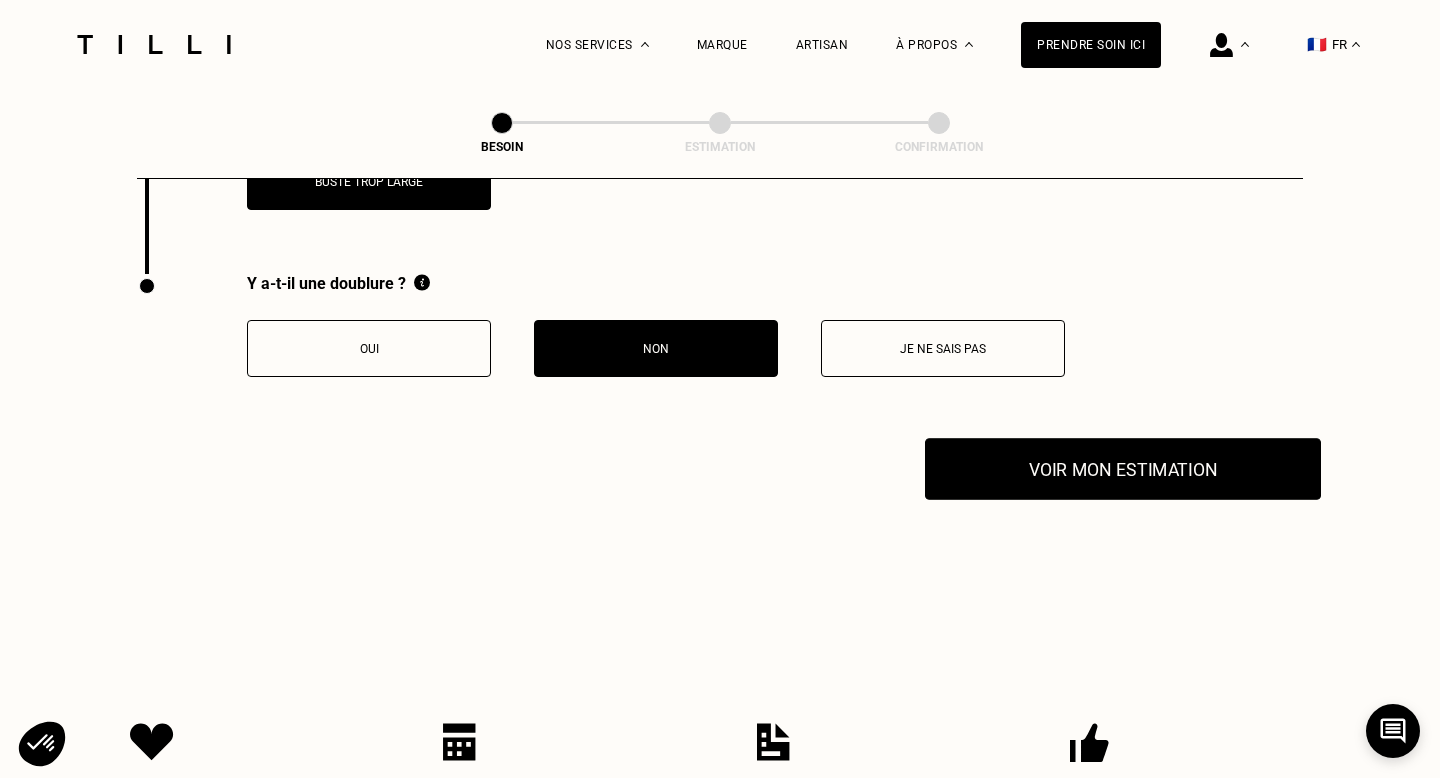 click on "Voir mon estimation" at bounding box center (1123, 469) 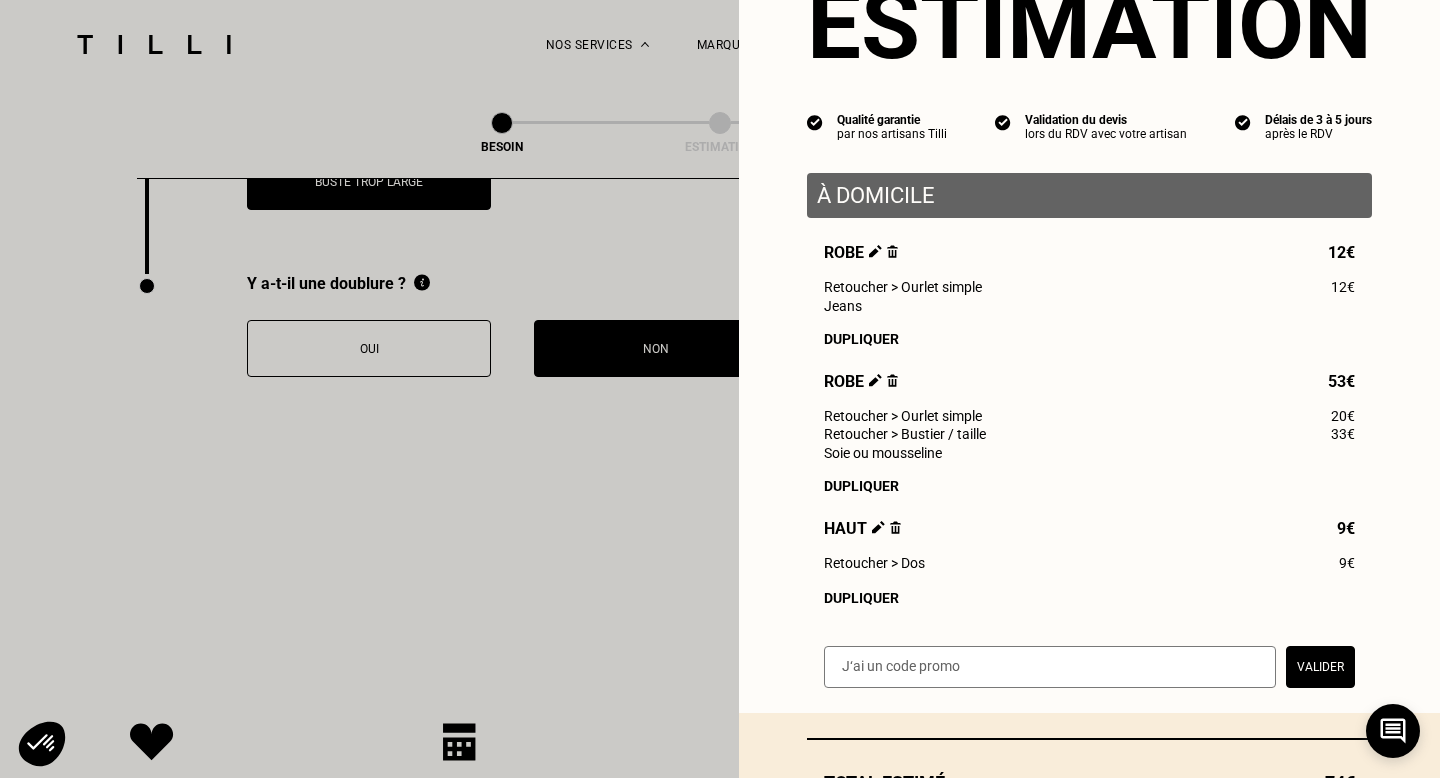 scroll, scrollTop: 253, scrollLeft: 0, axis: vertical 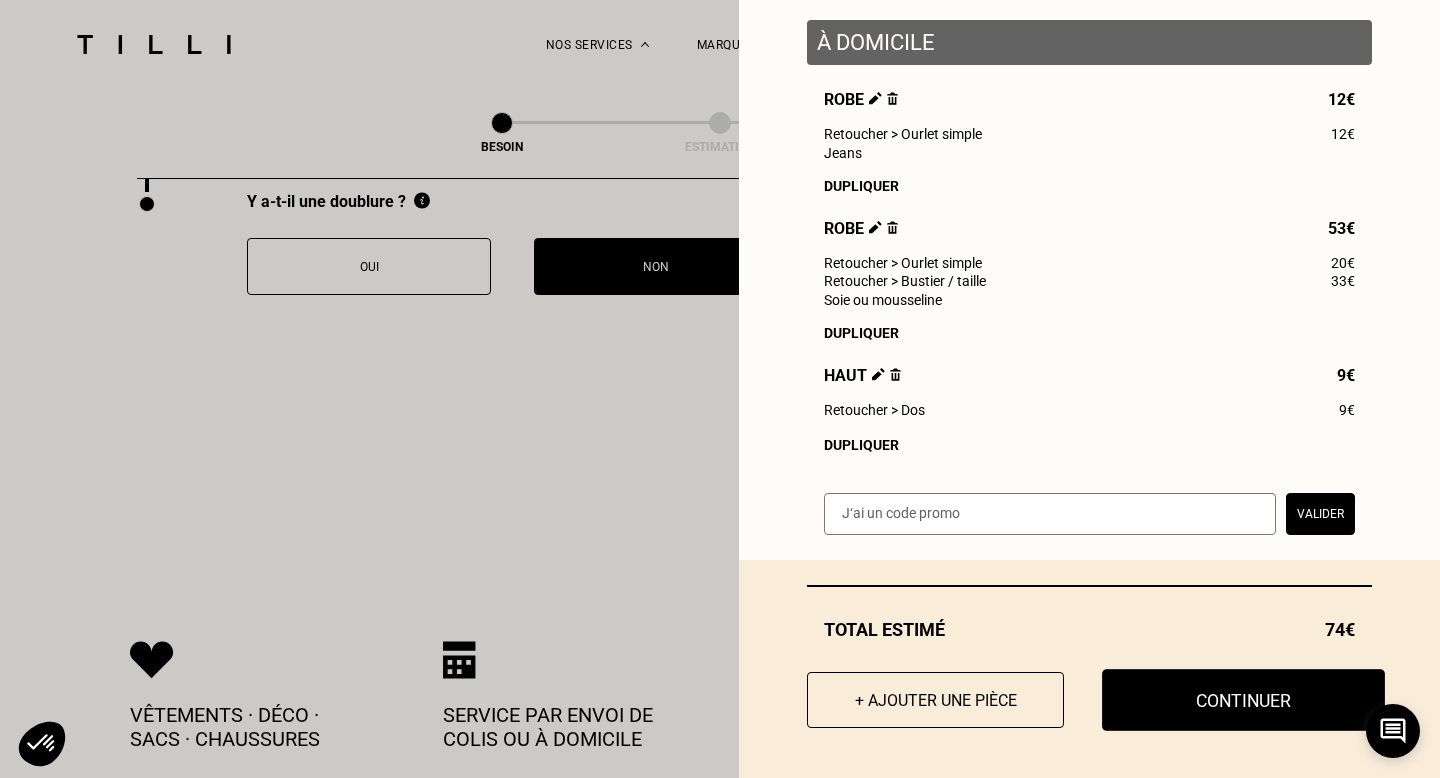 click on "Continuer" at bounding box center [1243, 700] 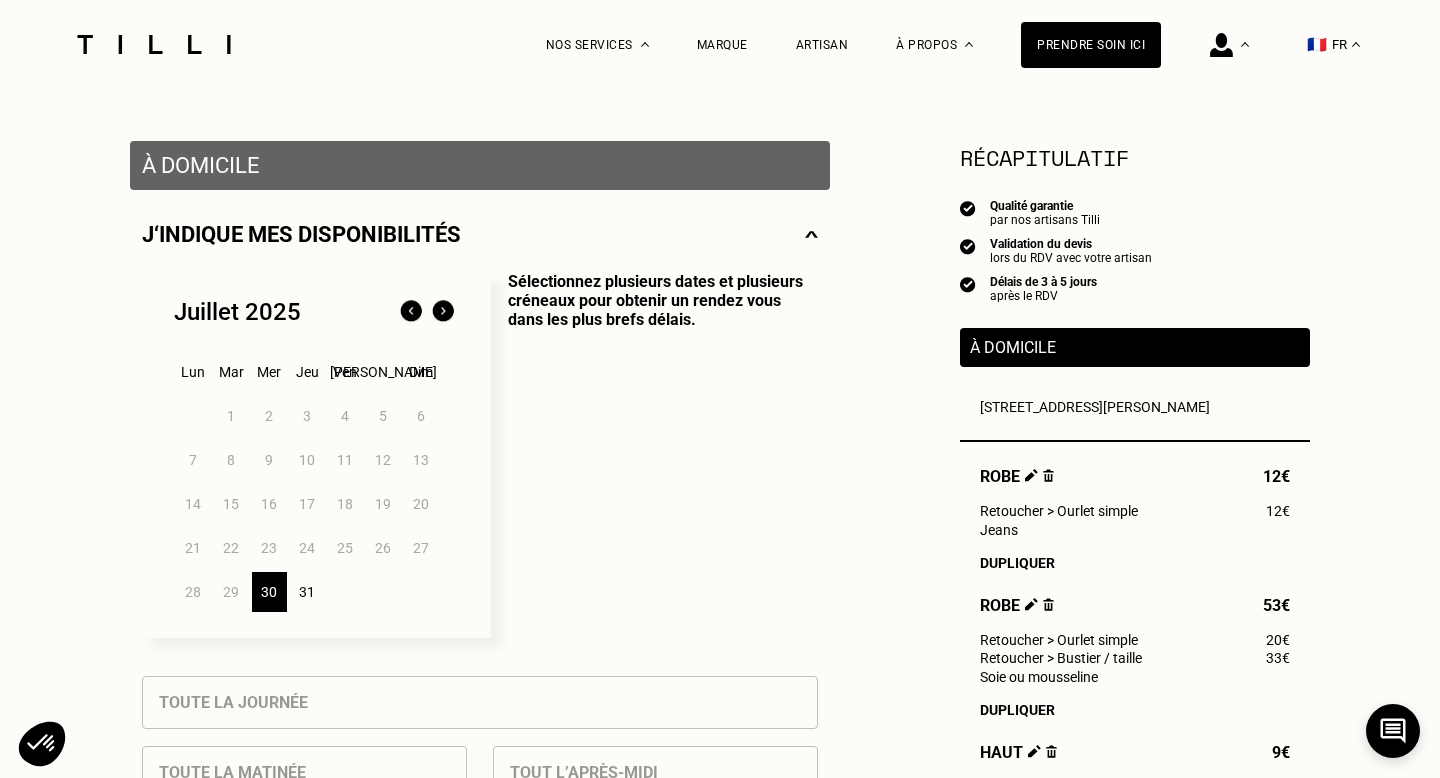 scroll, scrollTop: 340, scrollLeft: 0, axis: vertical 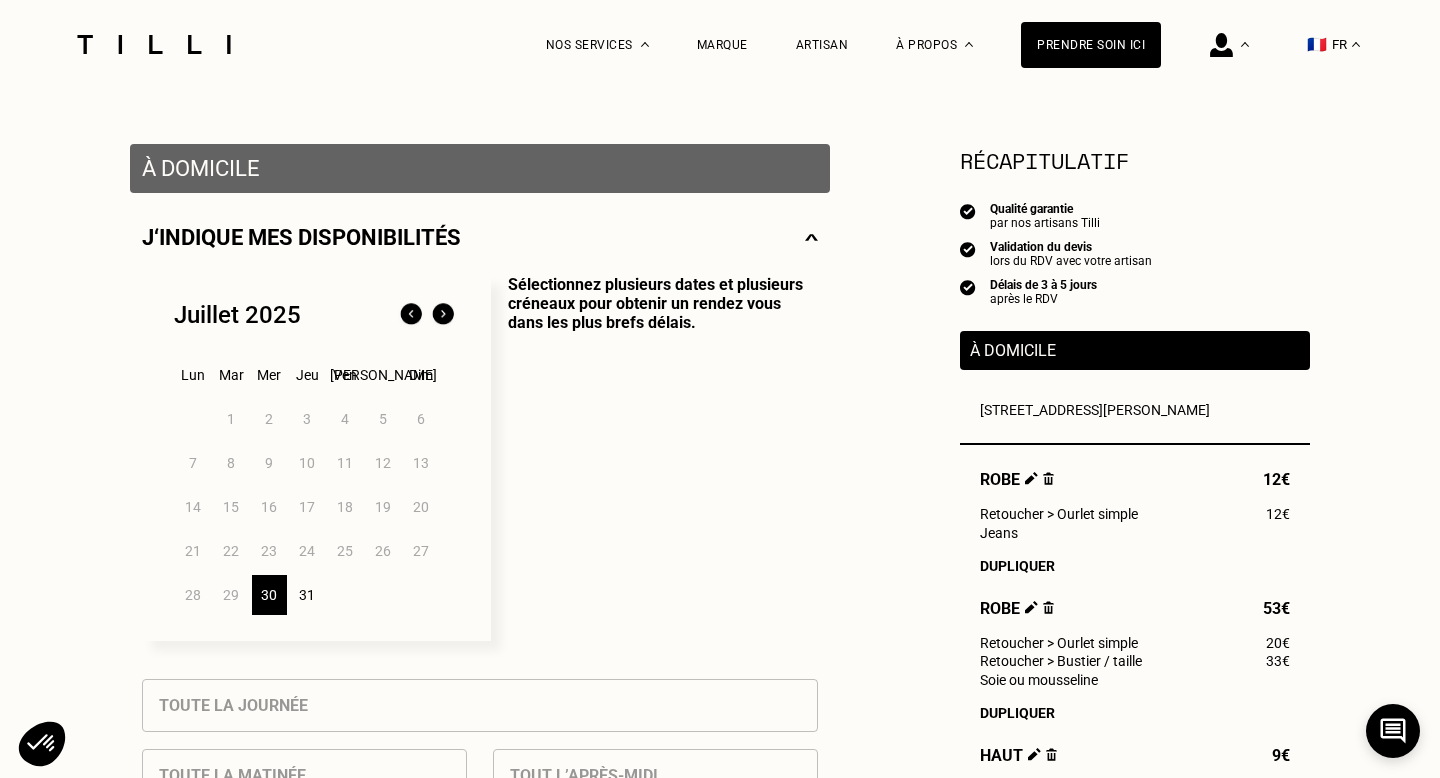 click at bounding box center [443, 315] 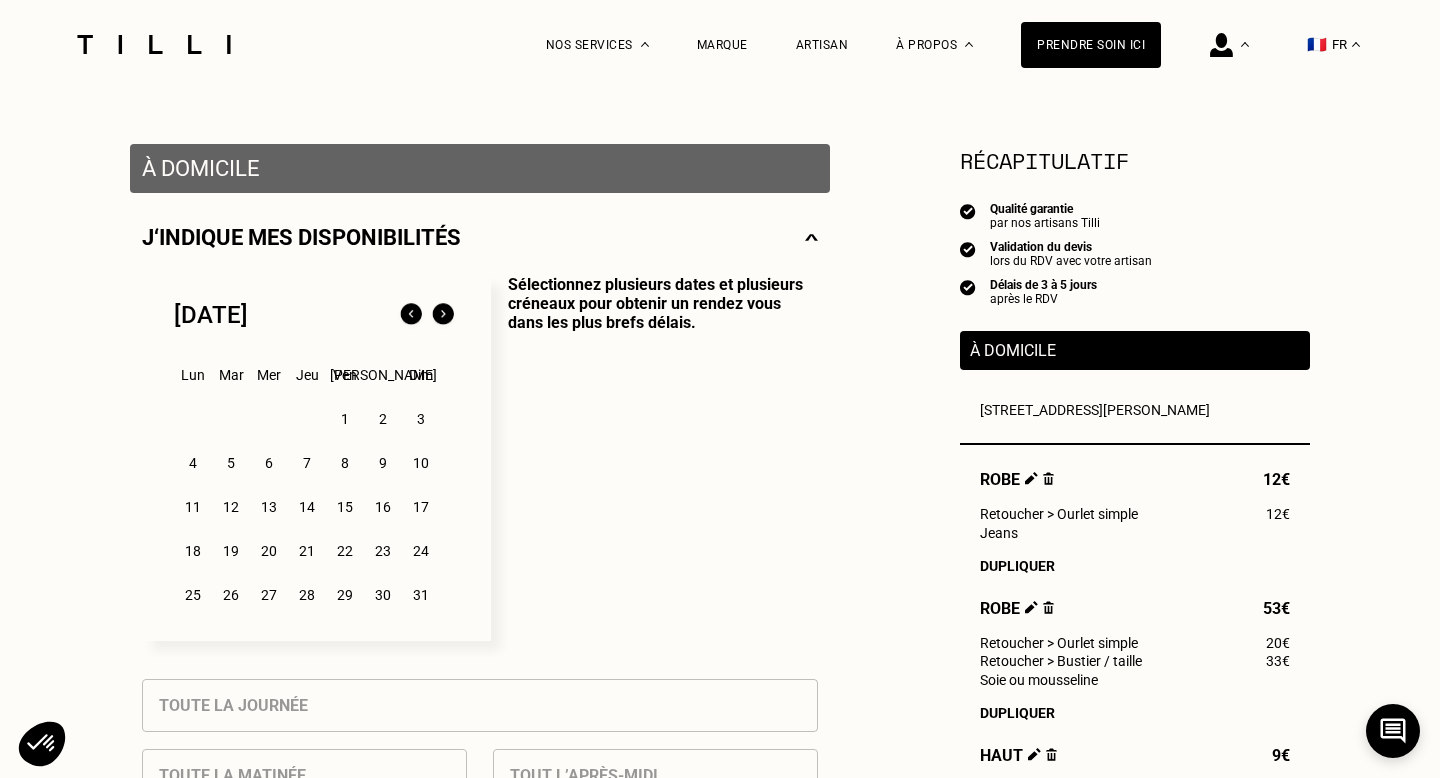 click at bounding box center (411, 315) 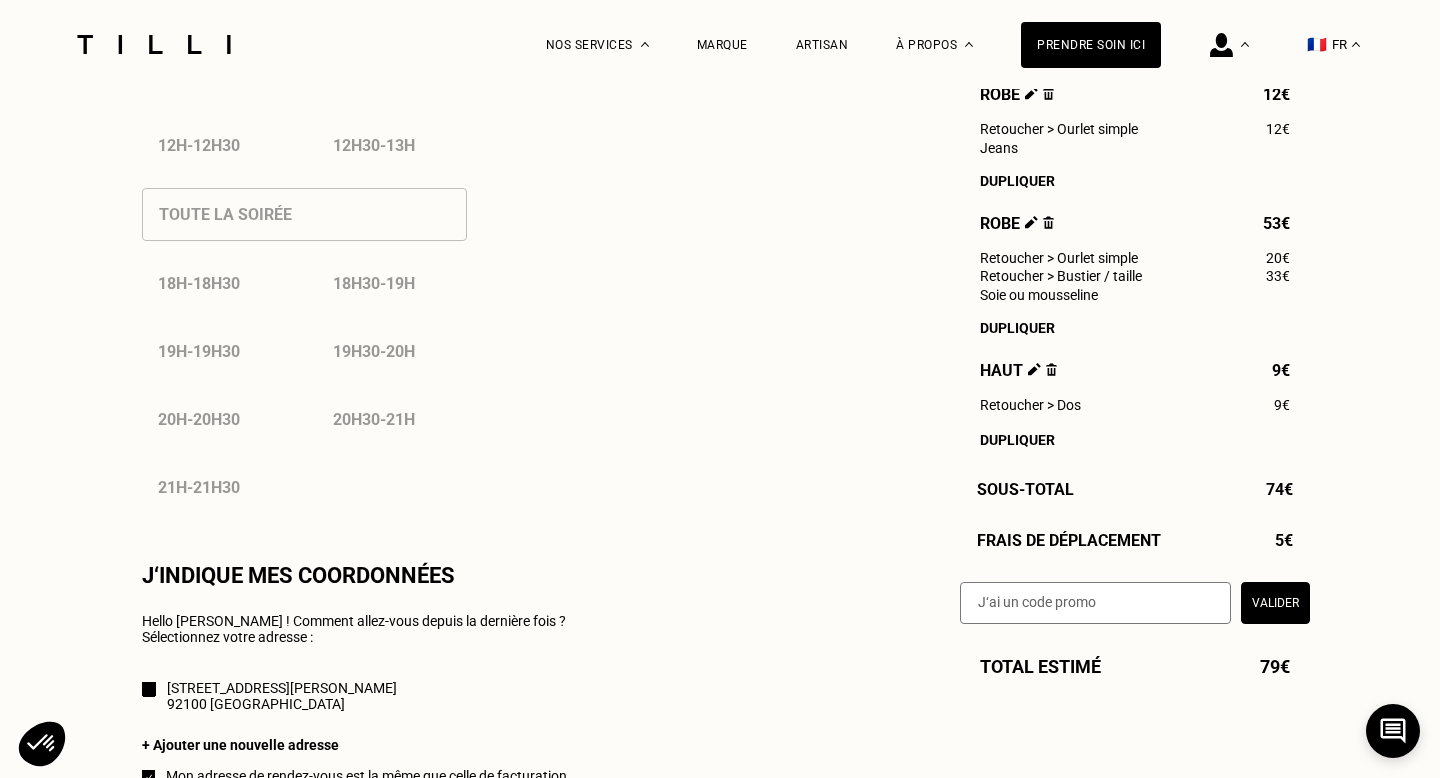 scroll, scrollTop: 1381, scrollLeft: 0, axis: vertical 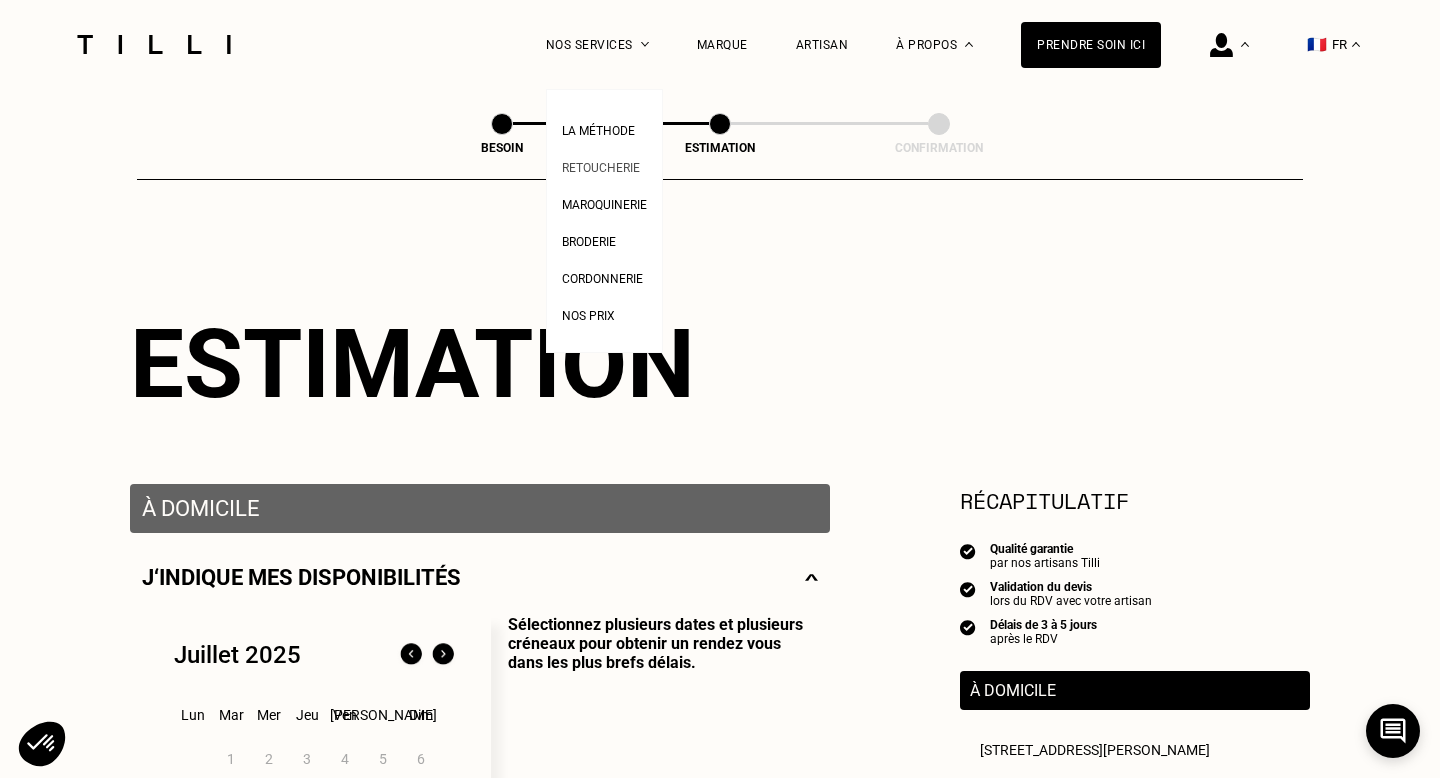 click on "Retoucherie" at bounding box center (601, 168) 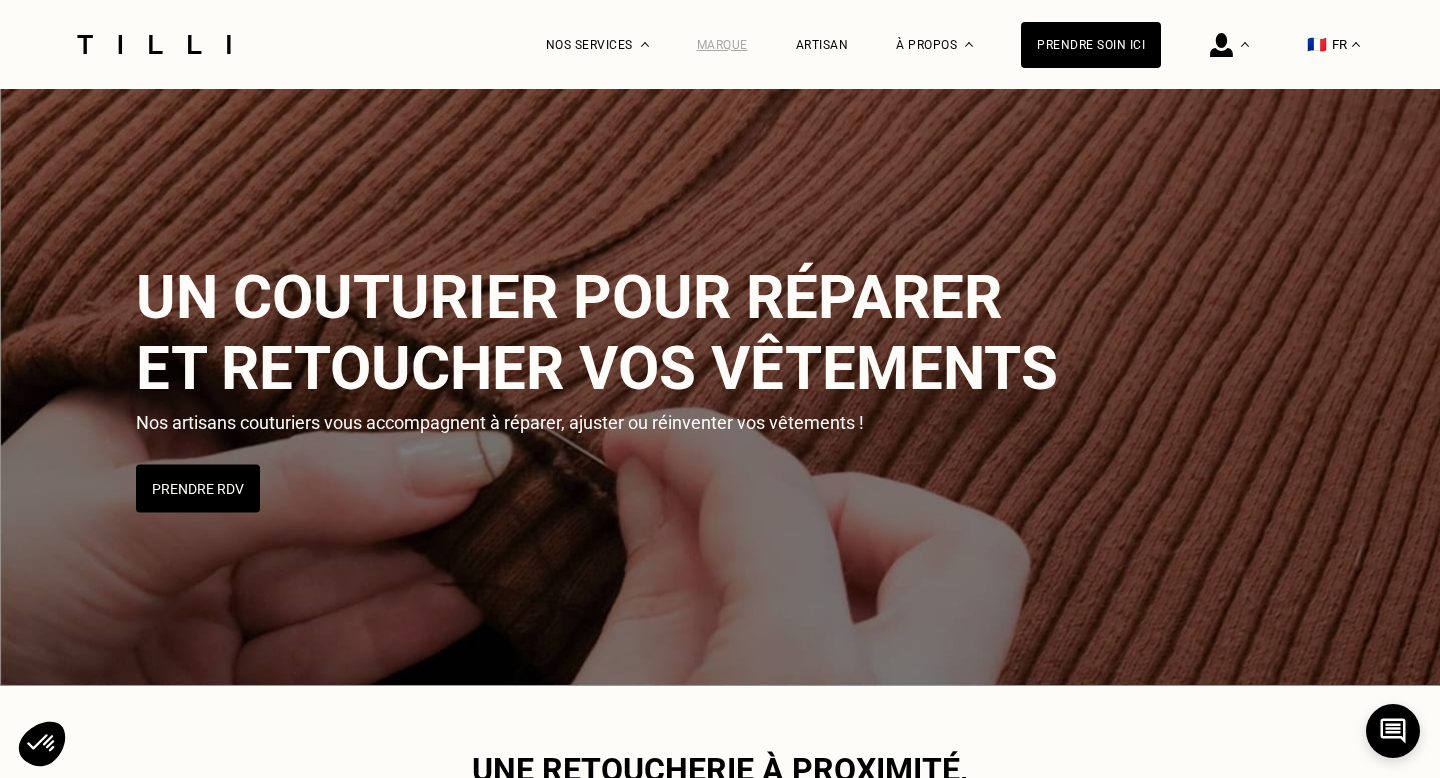 click on "Marque" at bounding box center (722, 45) 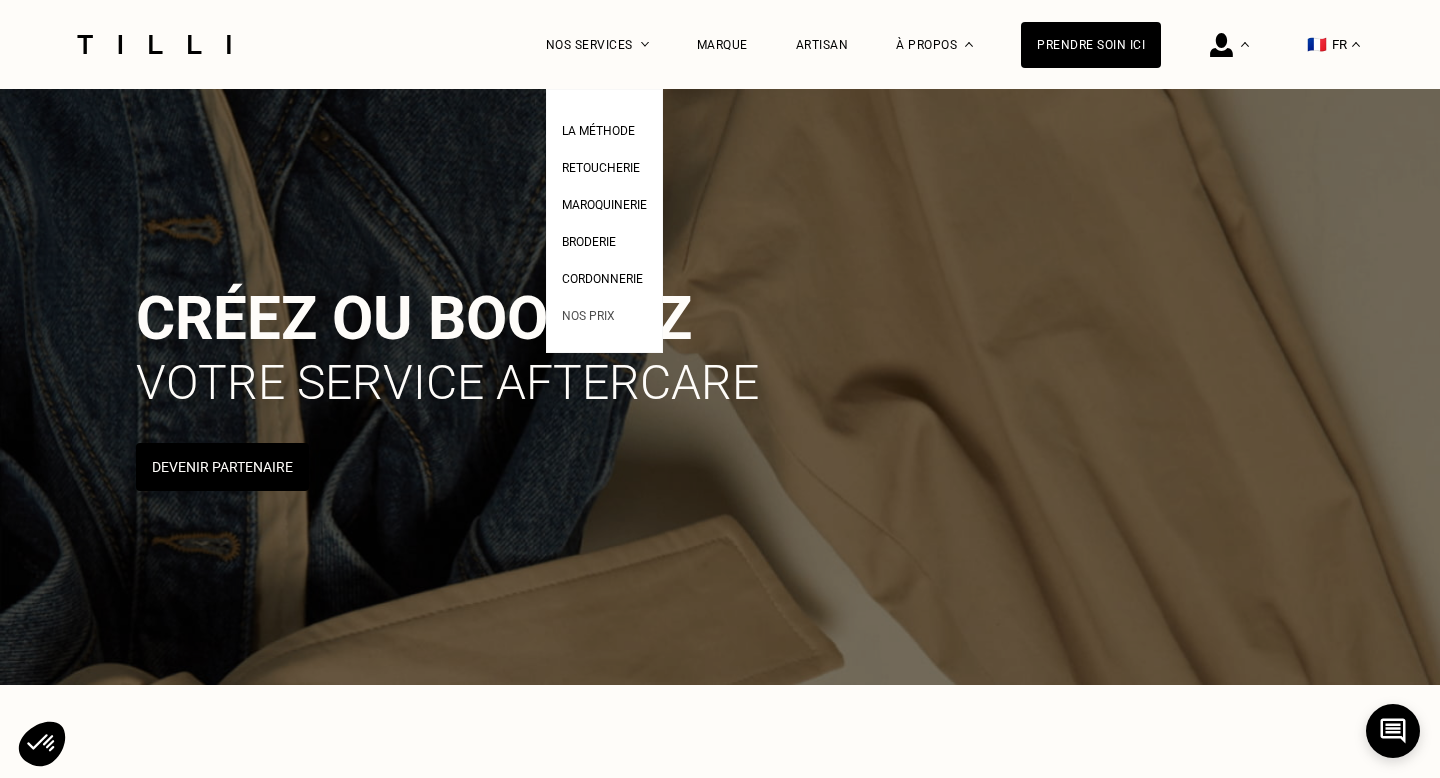 click on "Nos prix" at bounding box center [604, 313] 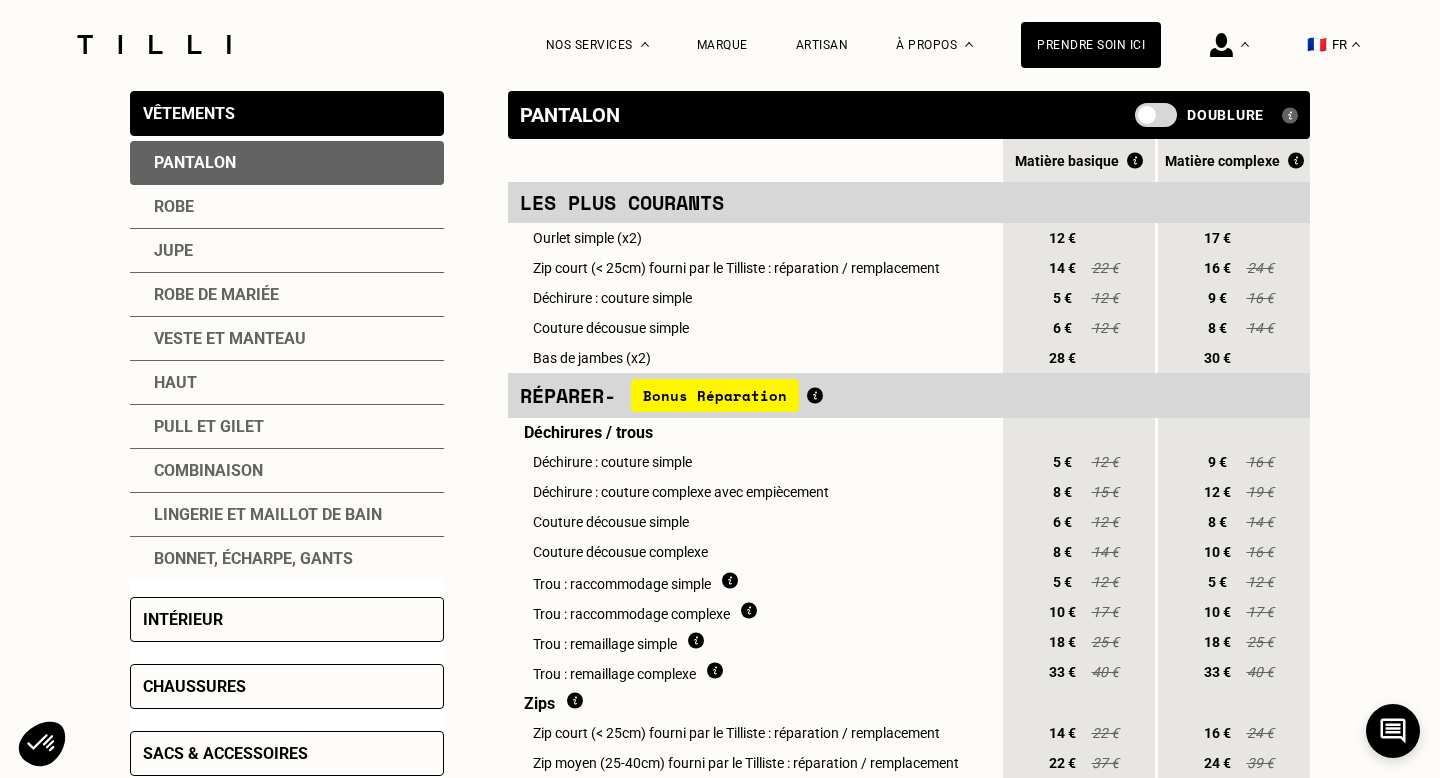 scroll, scrollTop: 398, scrollLeft: 0, axis: vertical 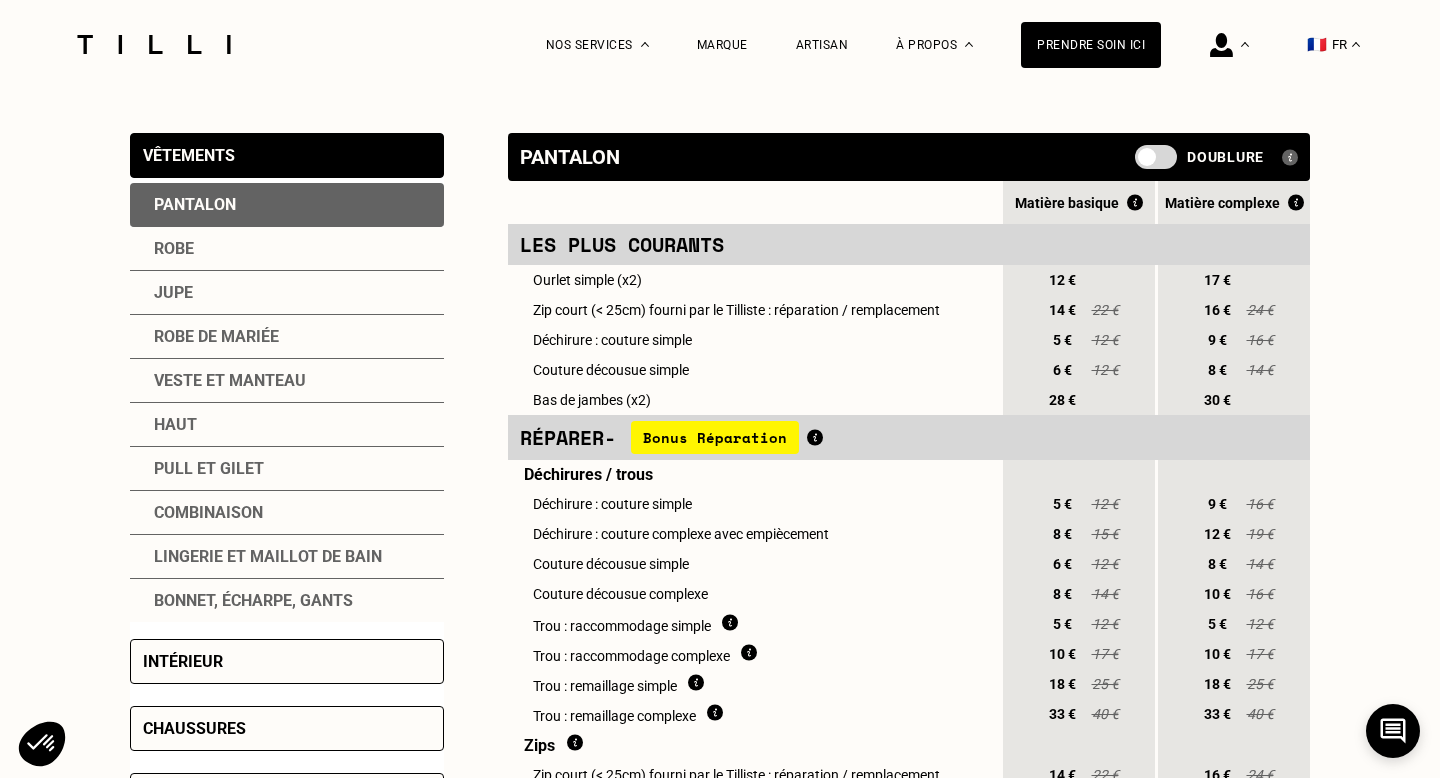 click on "Robe" at bounding box center (287, 249) 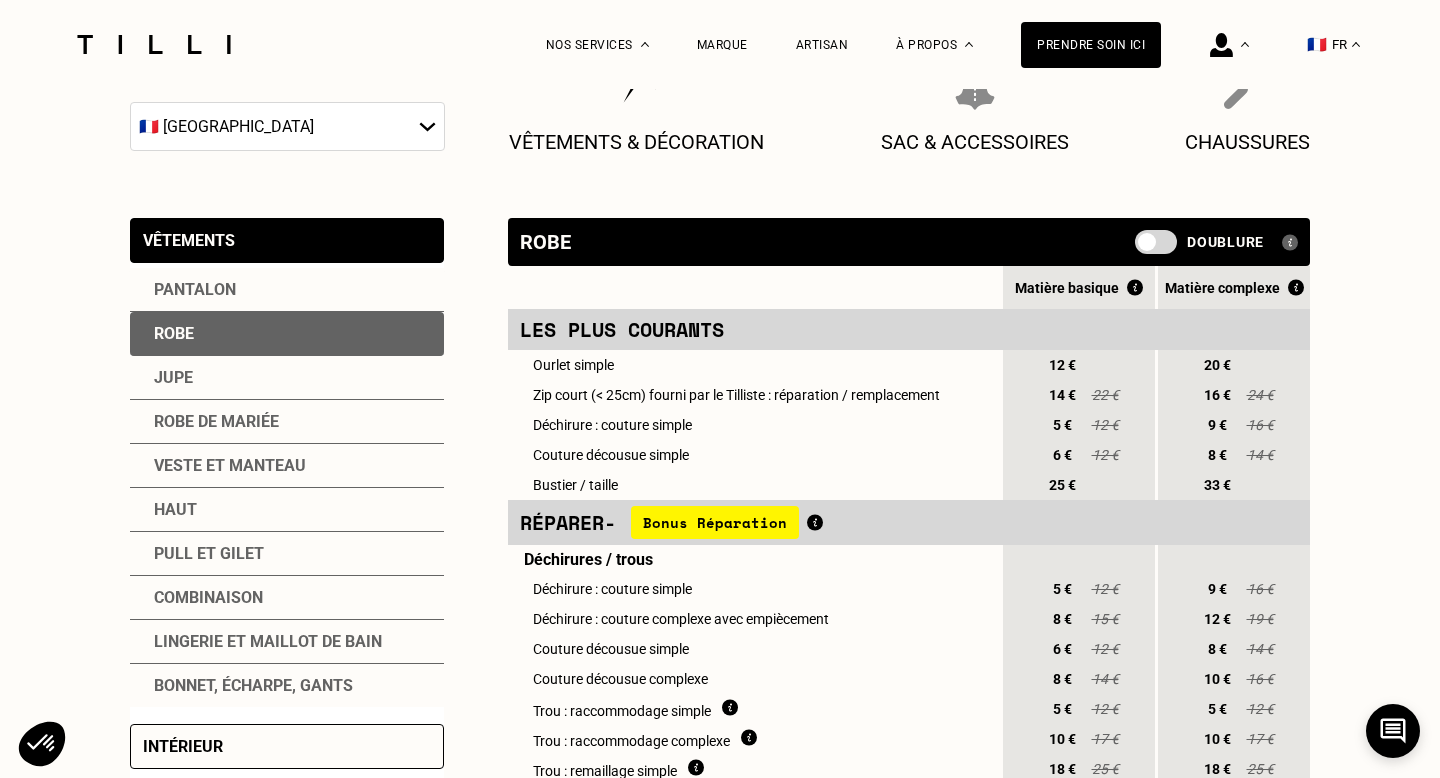 scroll, scrollTop: 317, scrollLeft: 0, axis: vertical 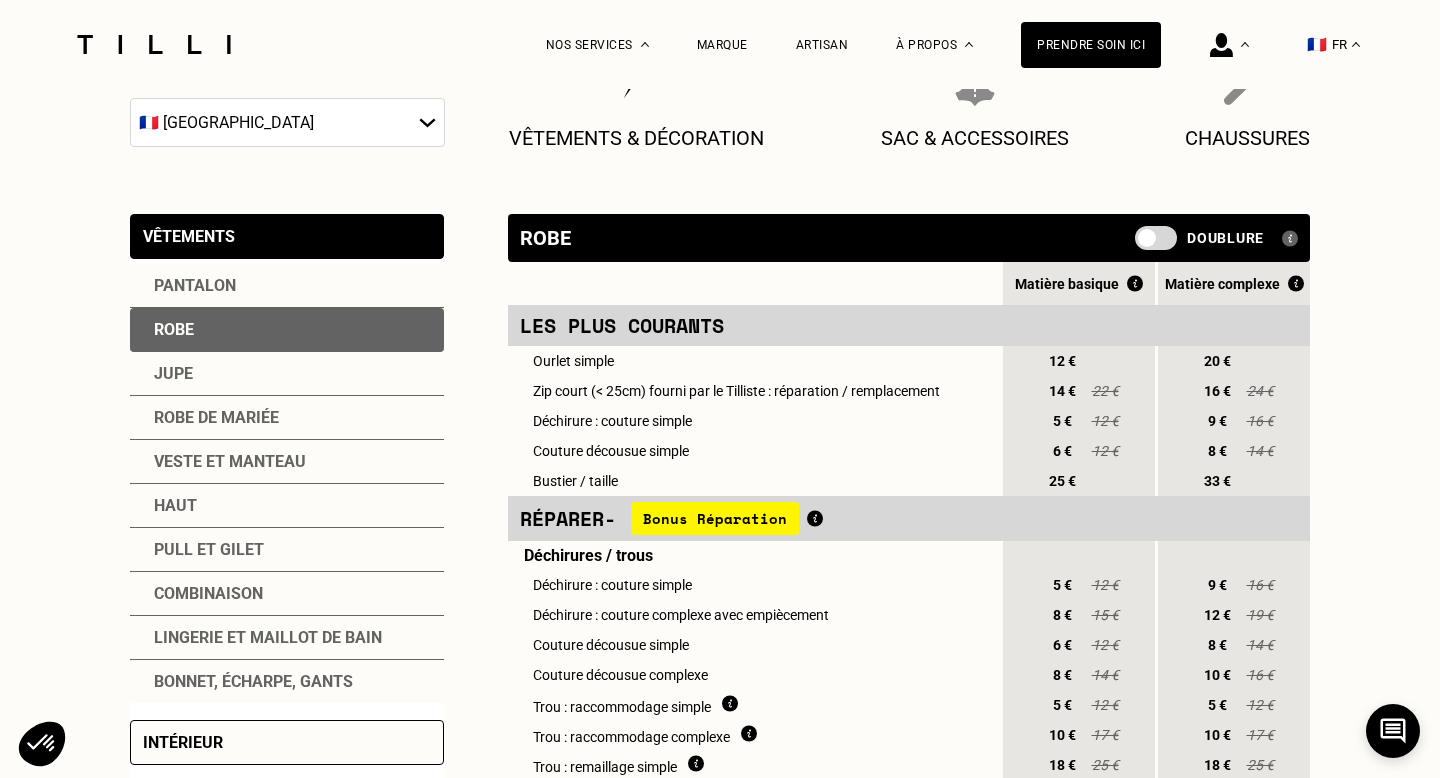 click on "12 €" at bounding box center [1105, 421] 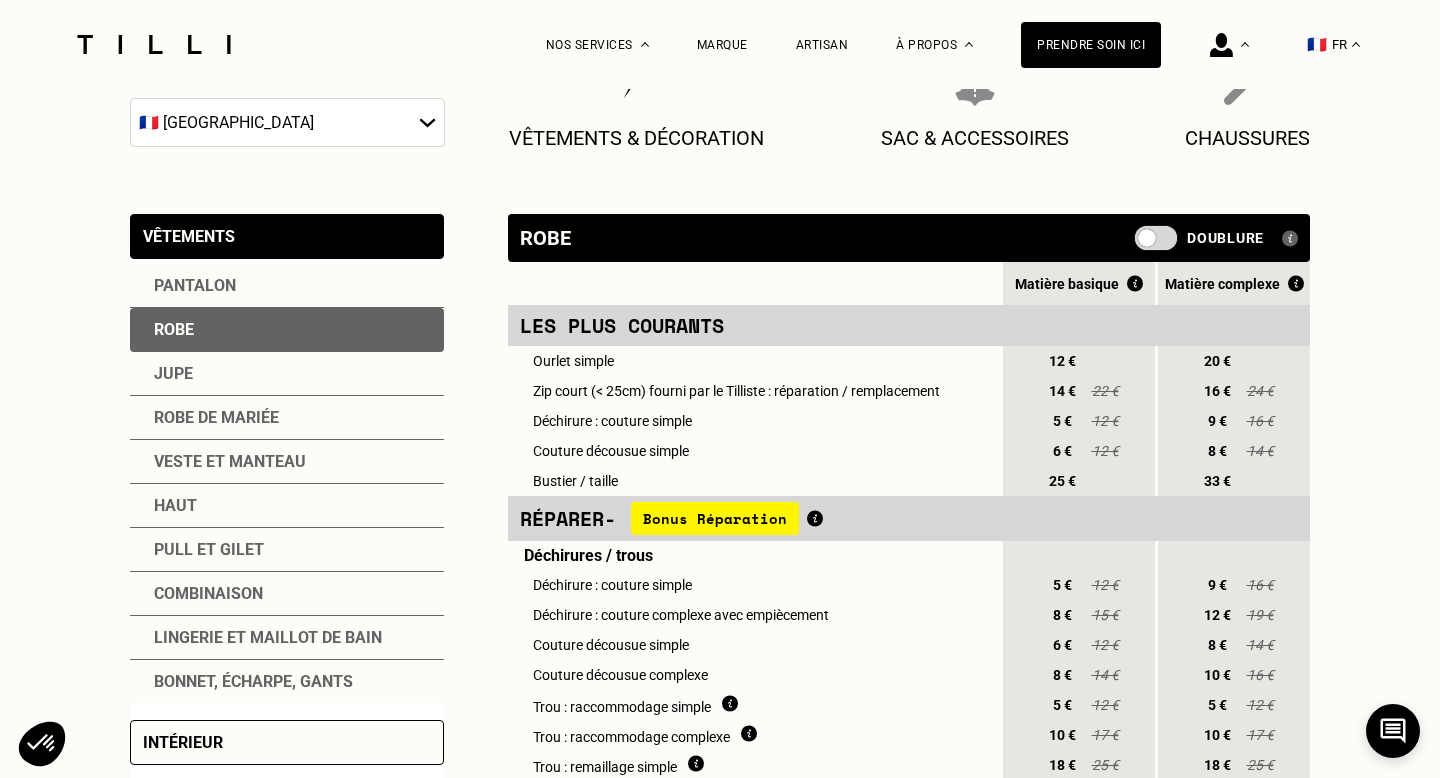 click at bounding box center (1139, 245) 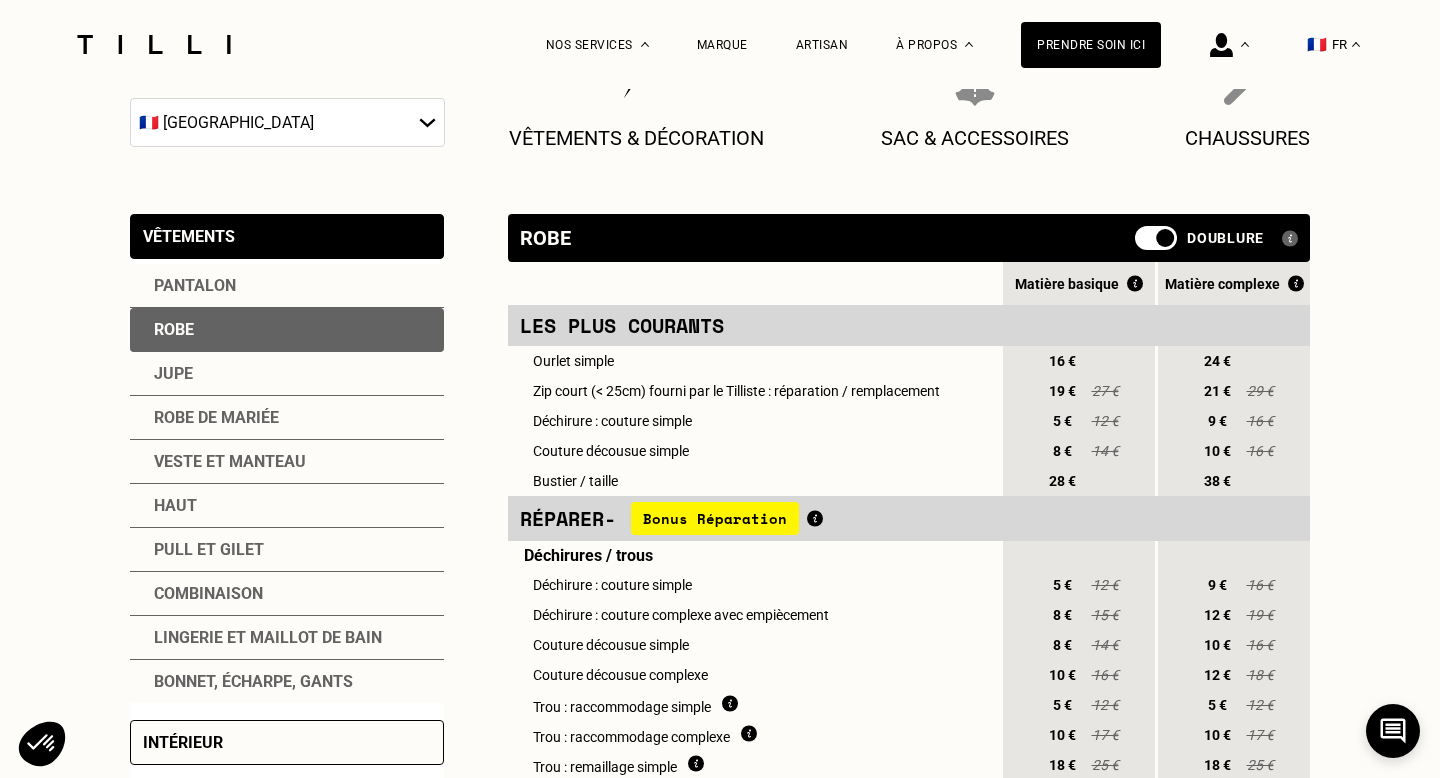 click at bounding box center [1156, 238] 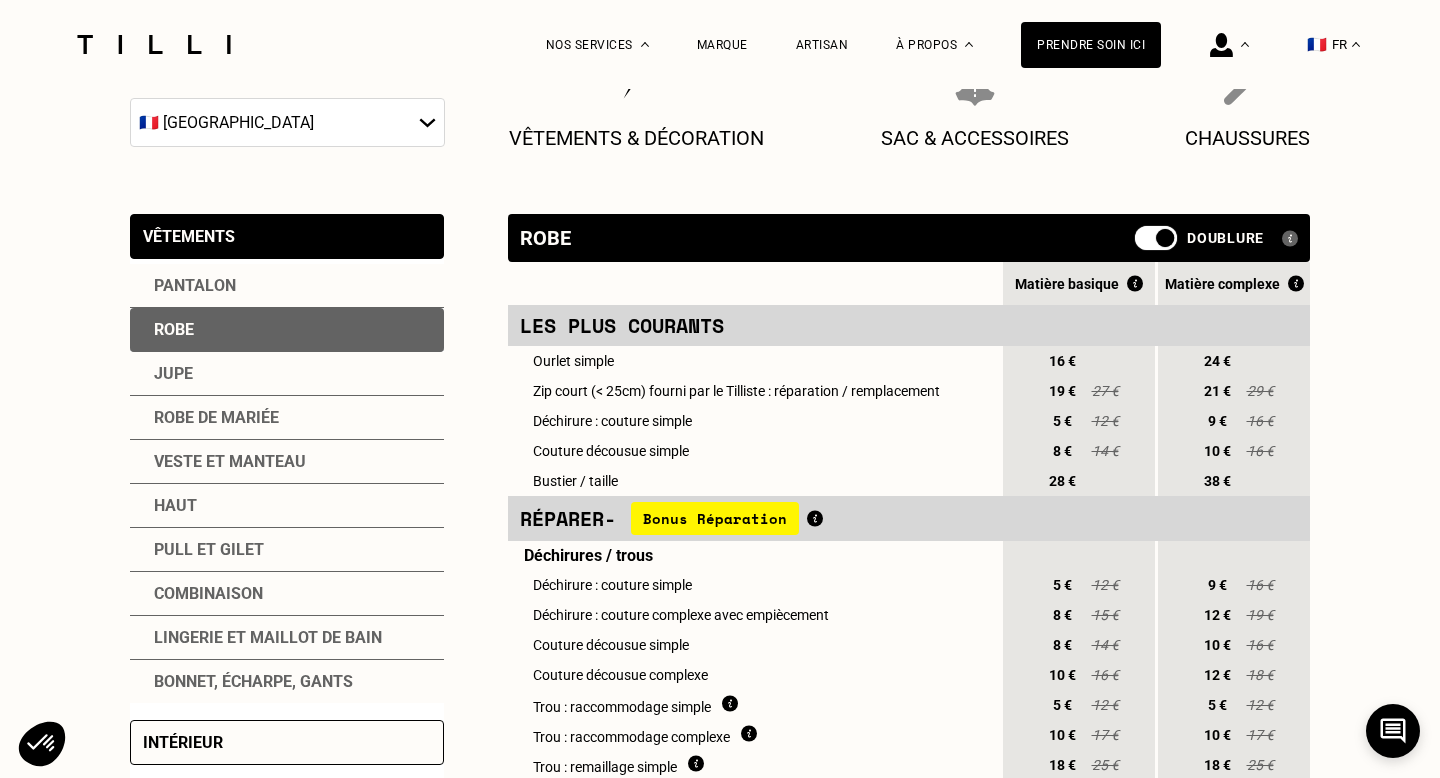 click at bounding box center [1139, 245] 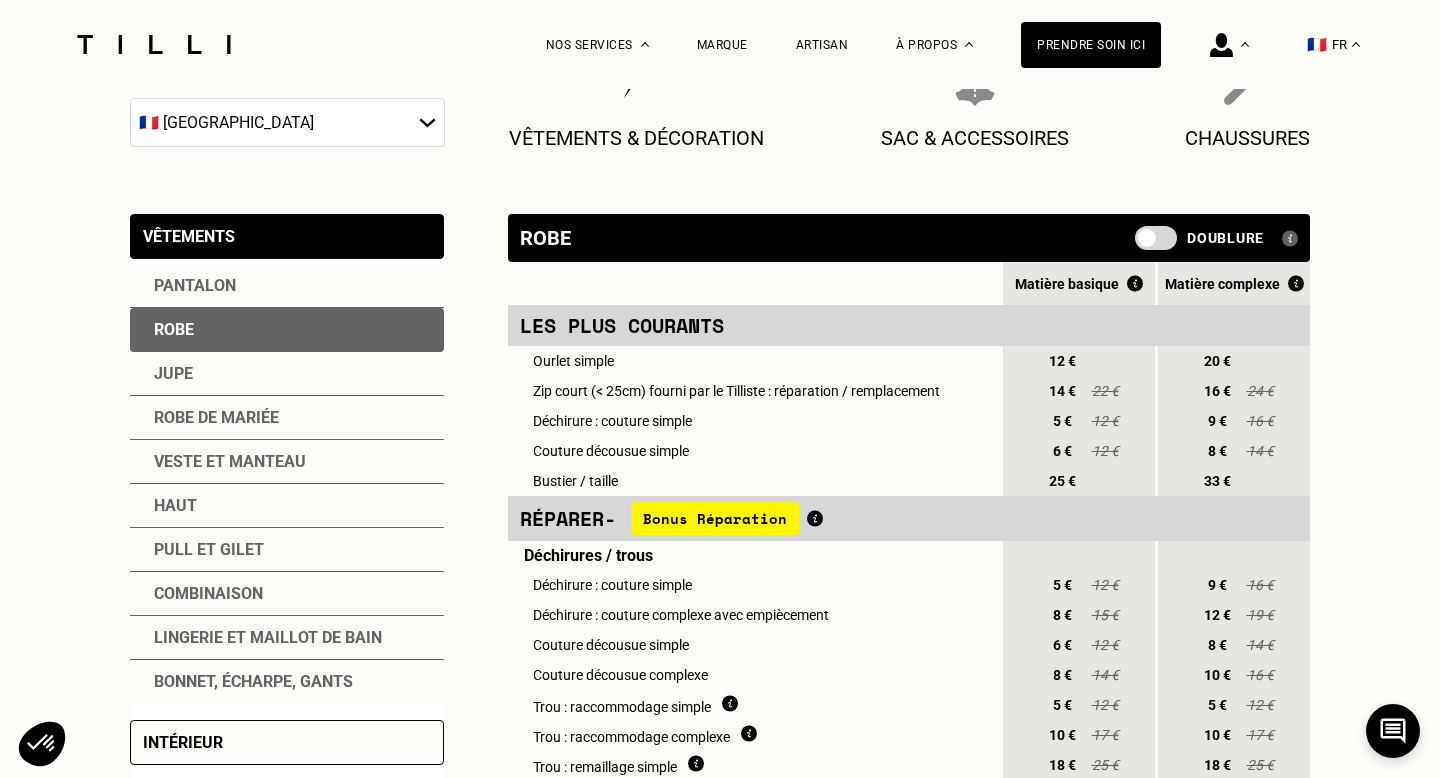 click on "22 €" at bounding box center [1105, 391] 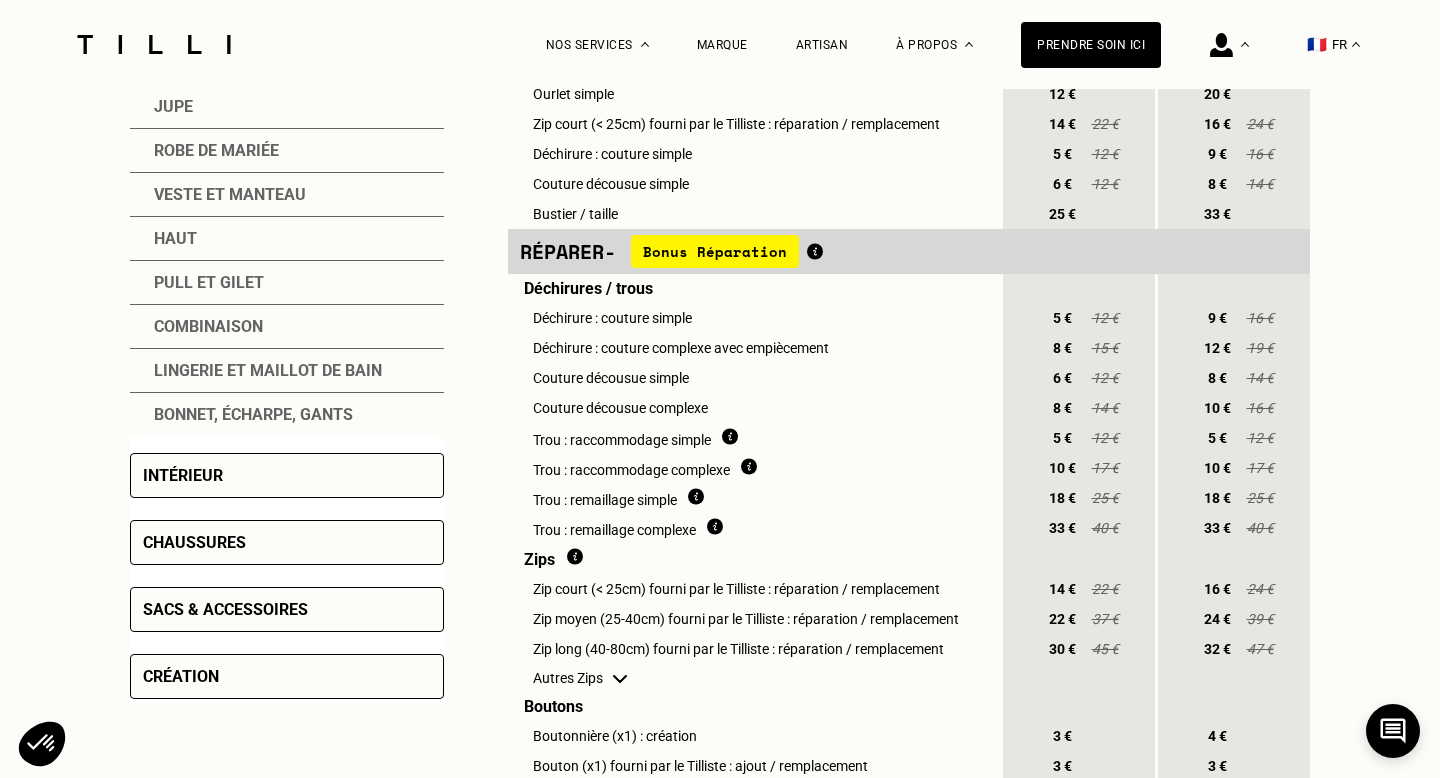 scroll, scrollTop: 612, scrollLeft: 0, axis: vertical 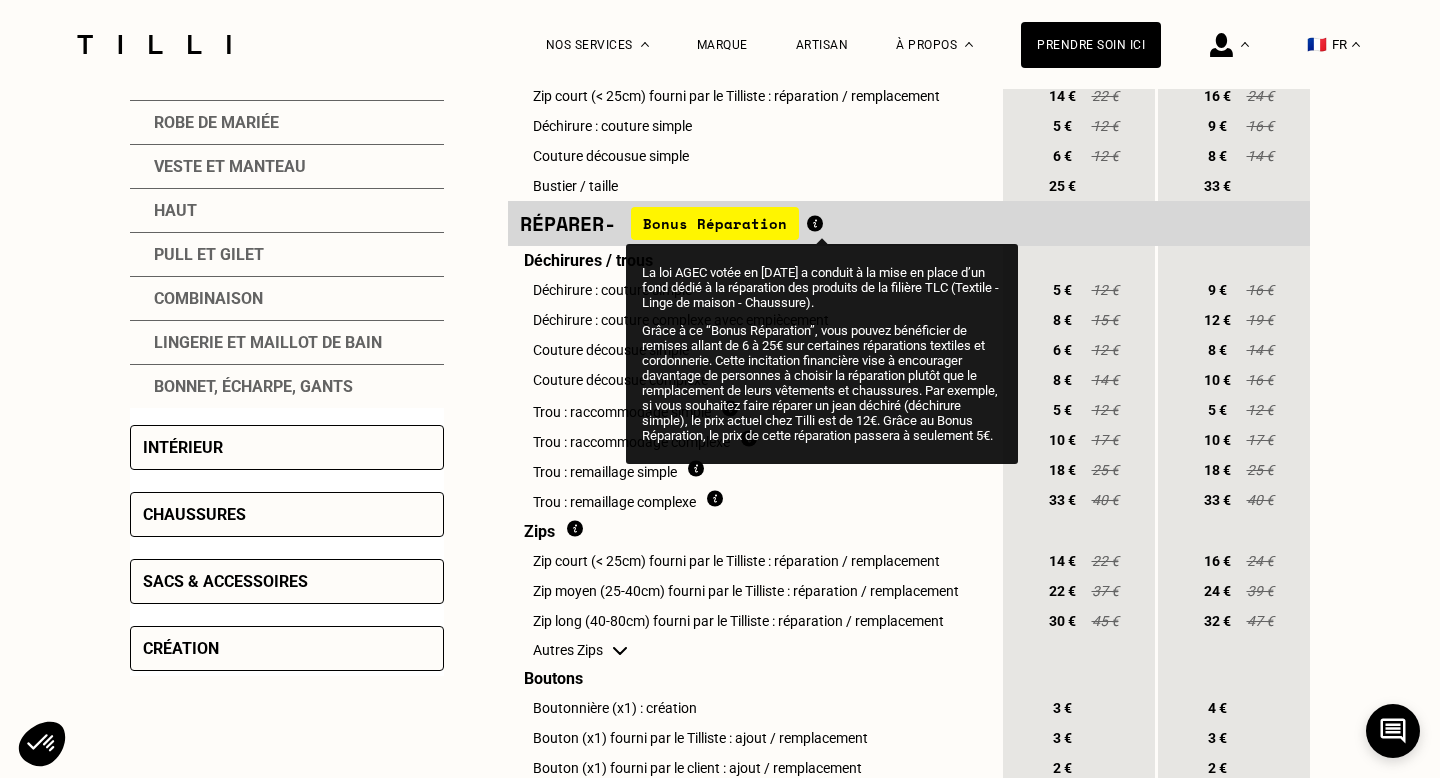 click at bounding box center (815, 223) 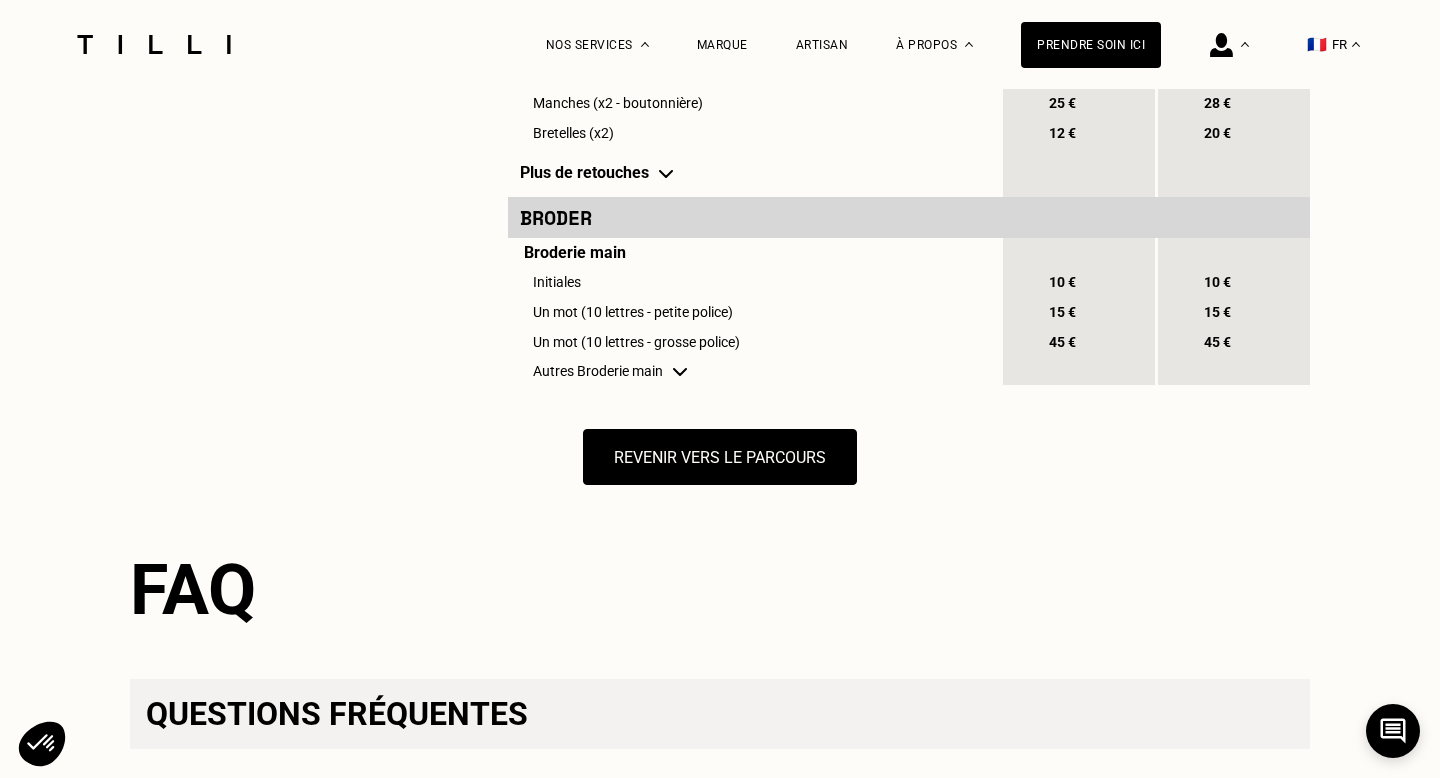 scroll, scrollTop: 2183, scrollLeft: 0, axis: vertical 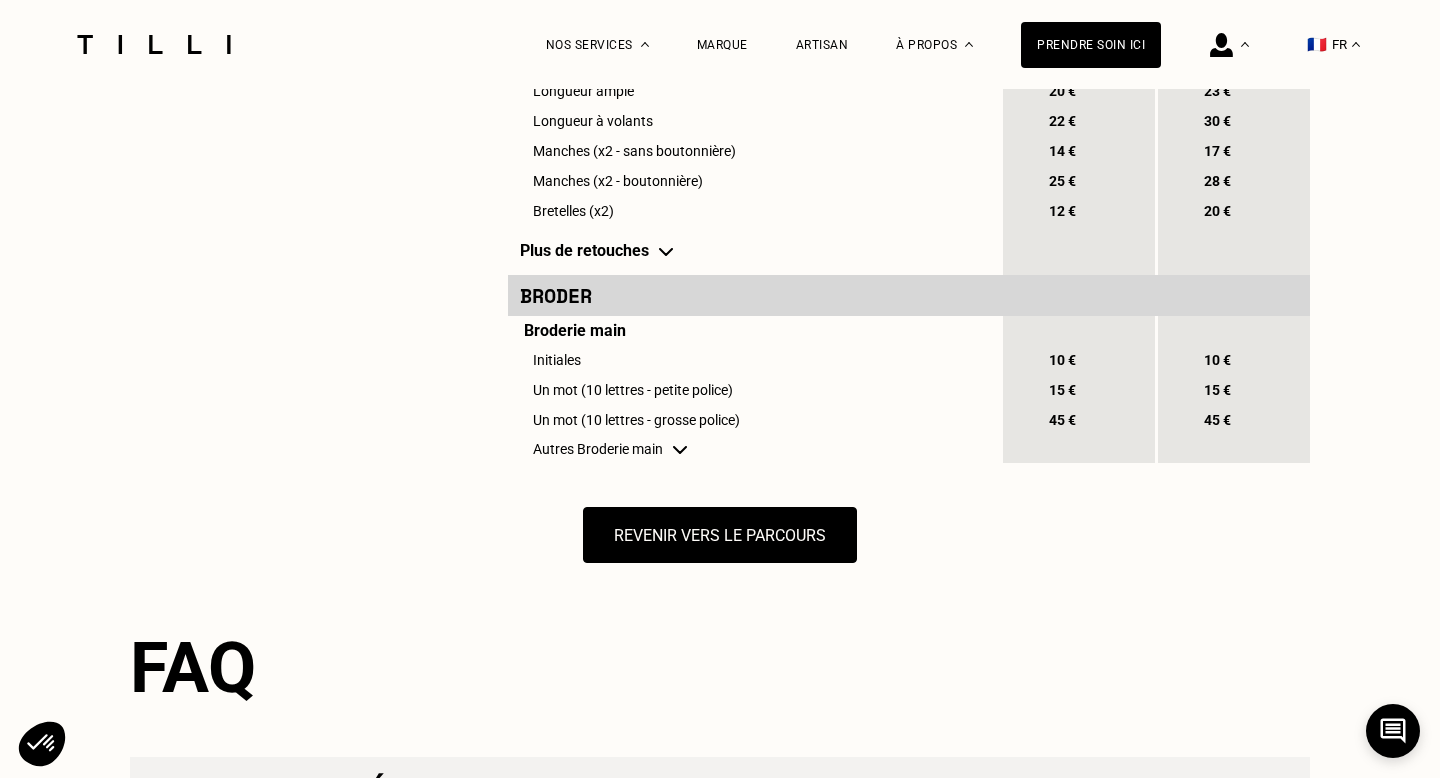 click at bounding box center (680, 450) 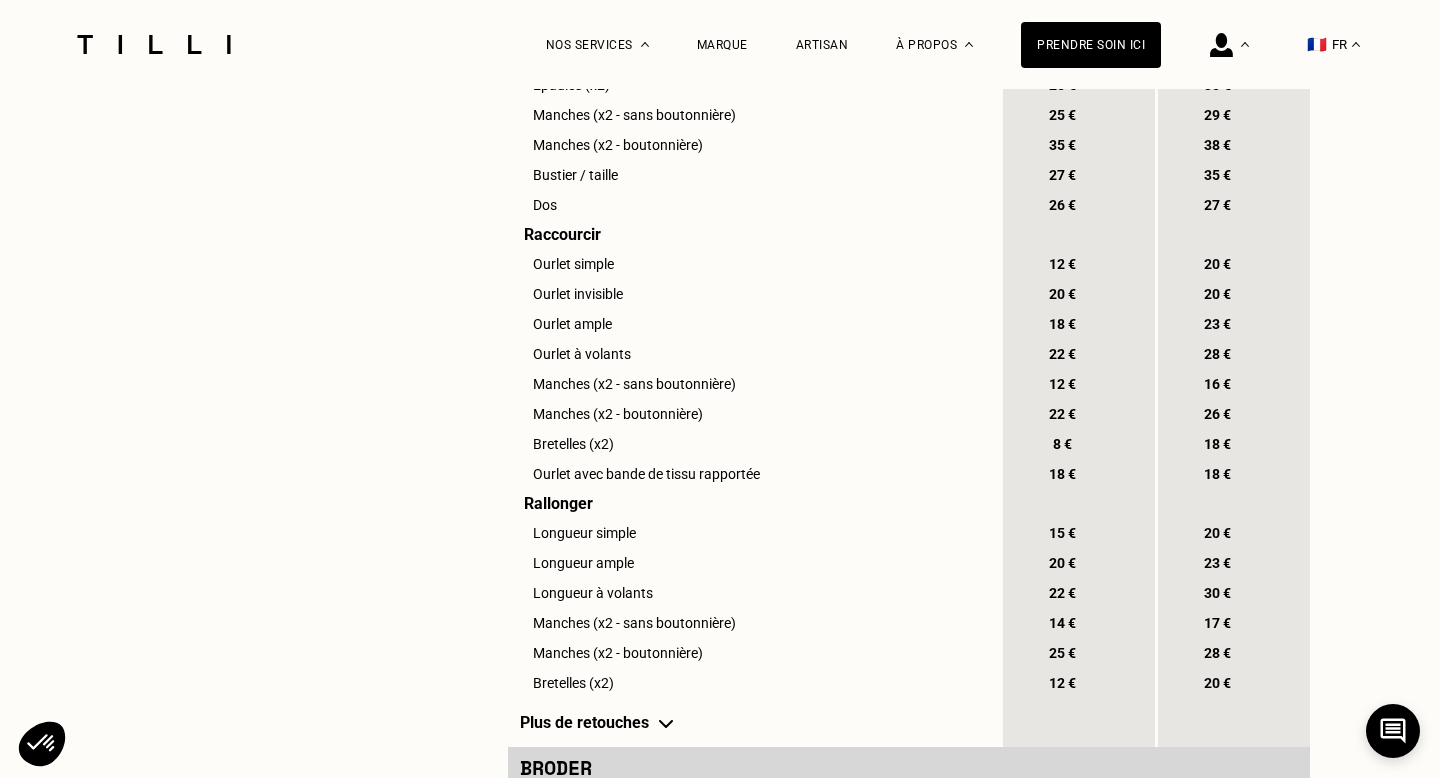 scroll, scrollTop: 1698, scrollLeft: 0, axis: vertical 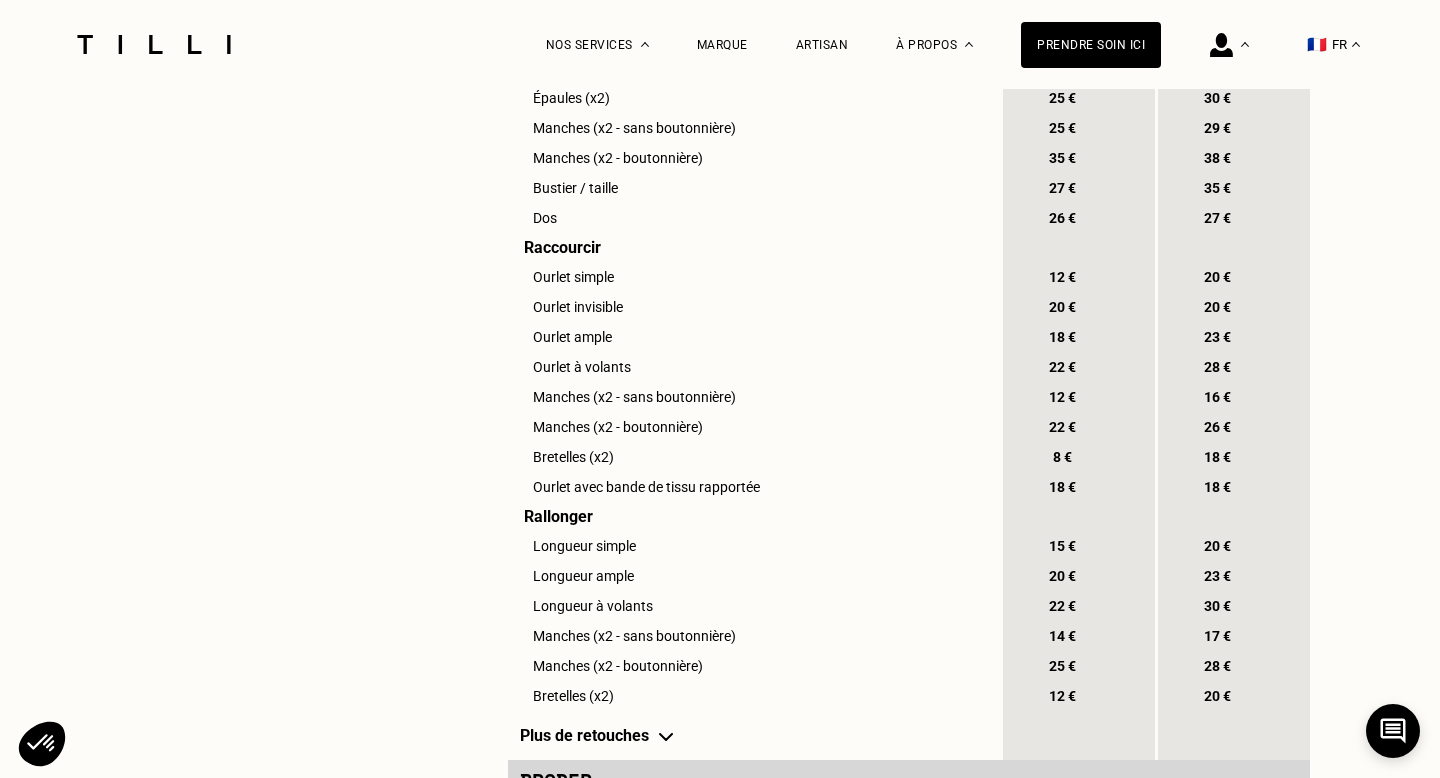 click on "Plus de retouches" at bounding box center (754, 735) 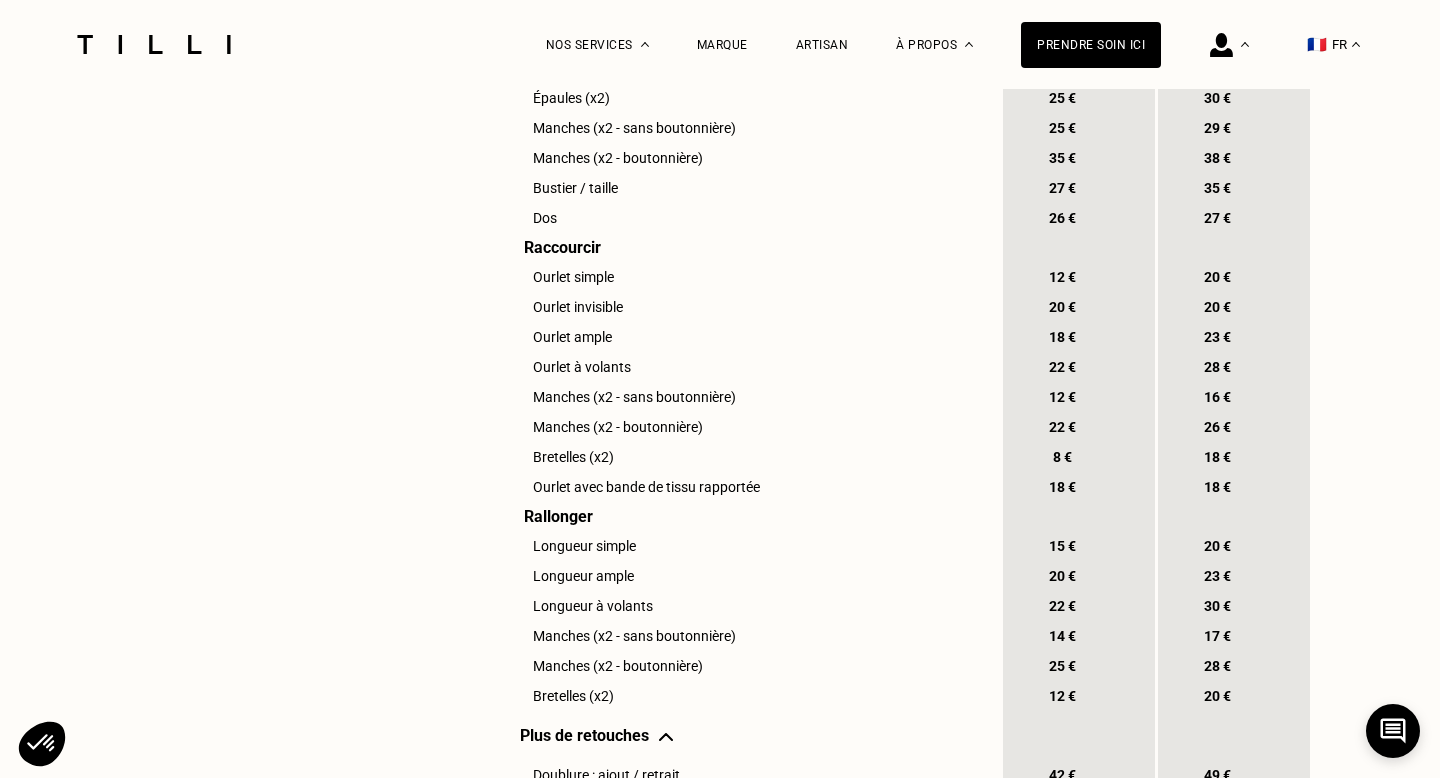 click on "Plus de retouches" at bounding box center (754, 735) 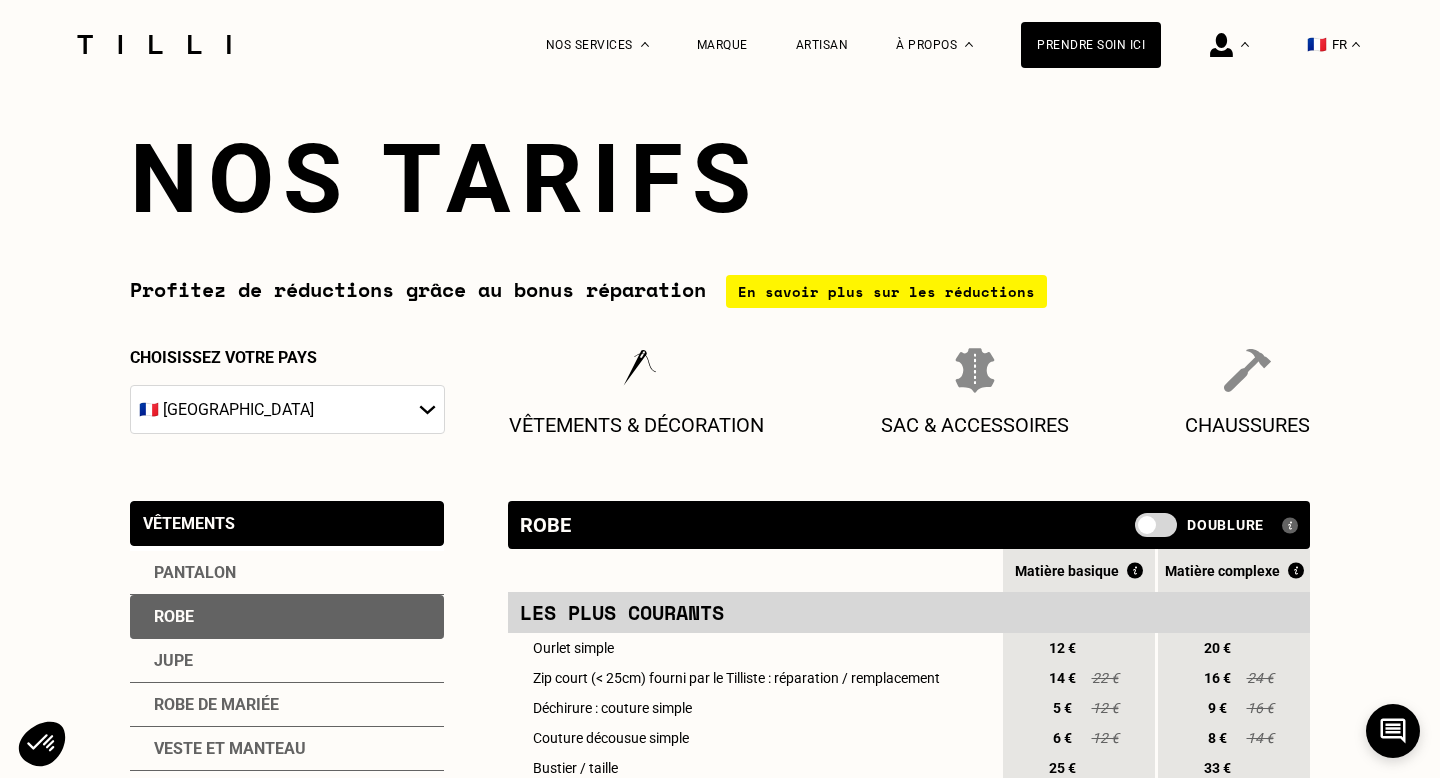 scroll, scrollTop: 0, scrollLeft: 0, axis: both 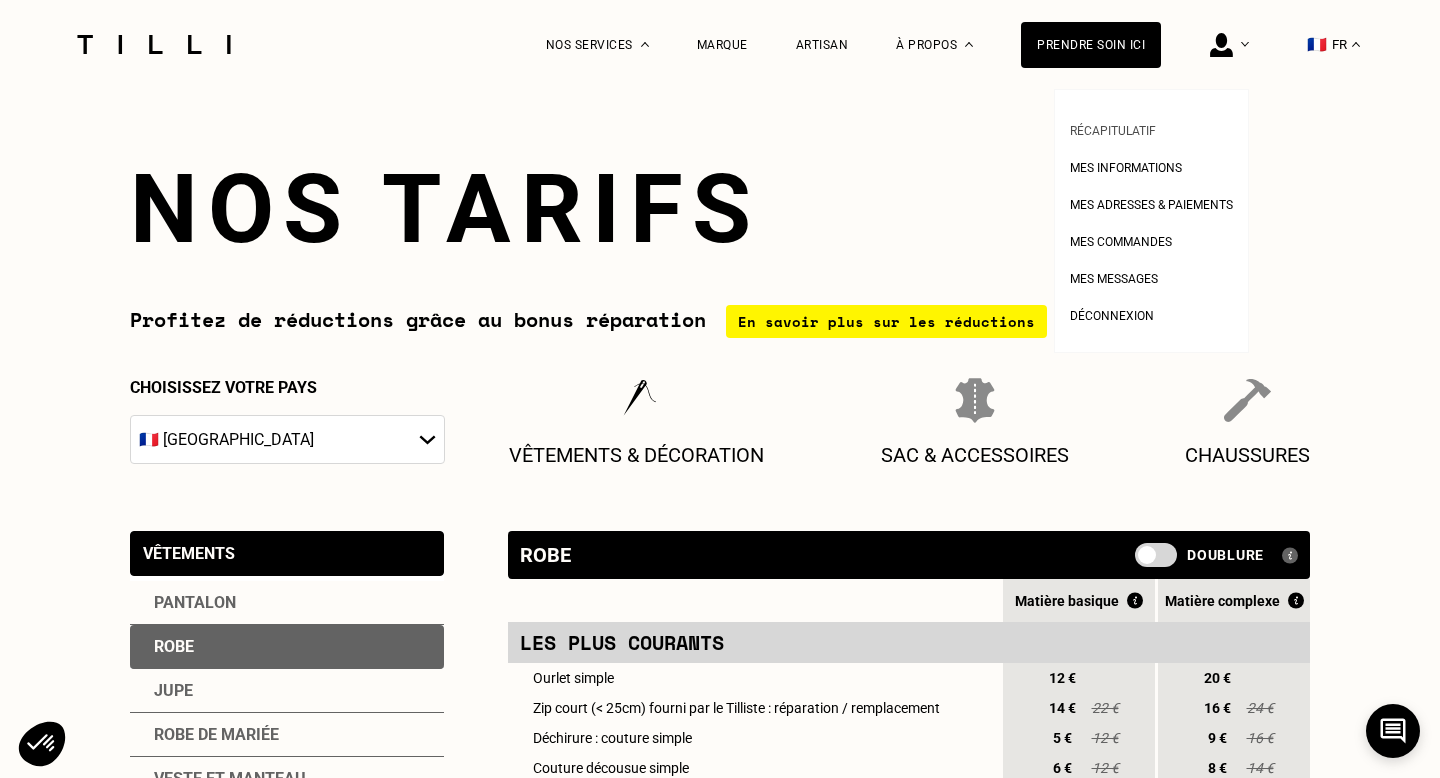 click on "Récapitulatif" at bounding box center [1113, 131] 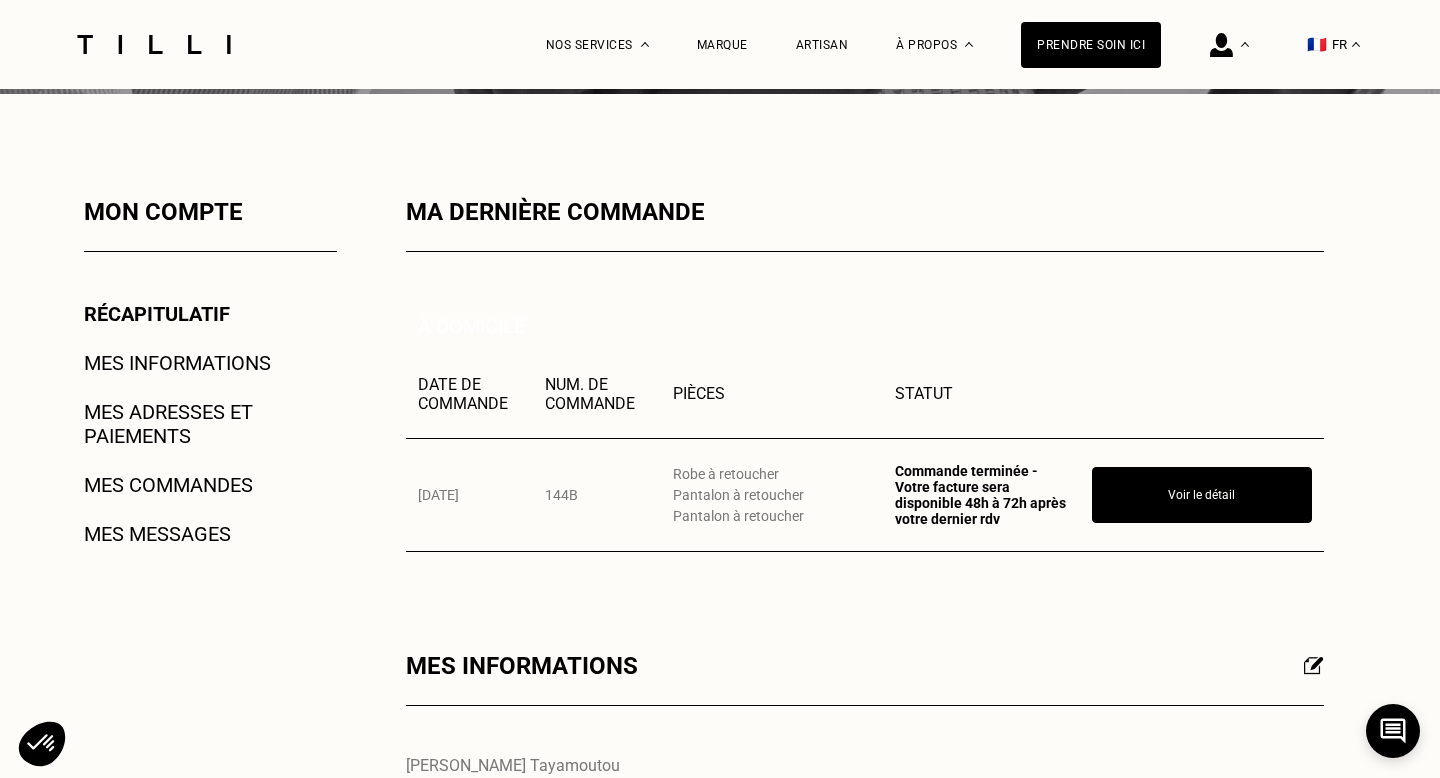 scroll, scrollTop: 243, scrollLeft: 0, axis: vertical 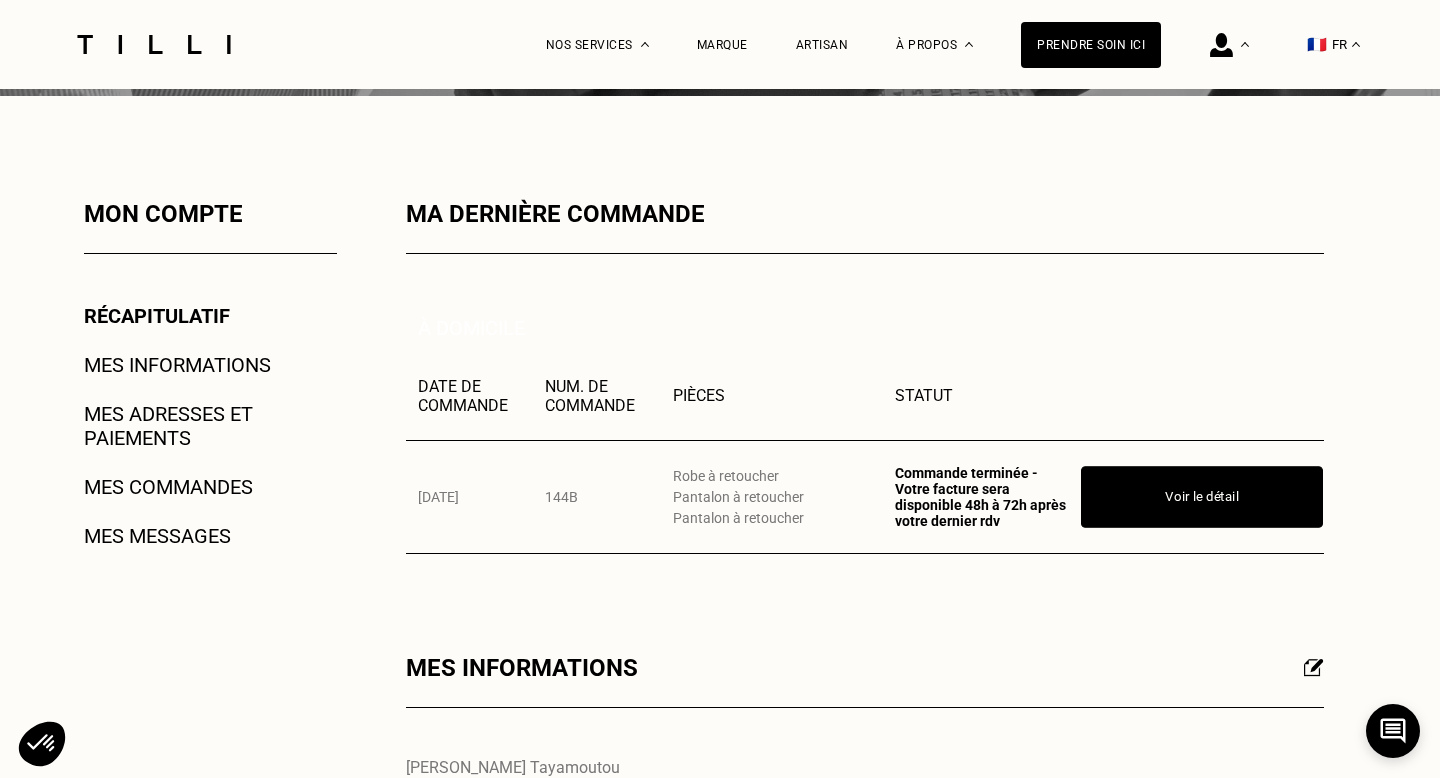 click on "Voir le détail" at bounding box center (1202, 497) 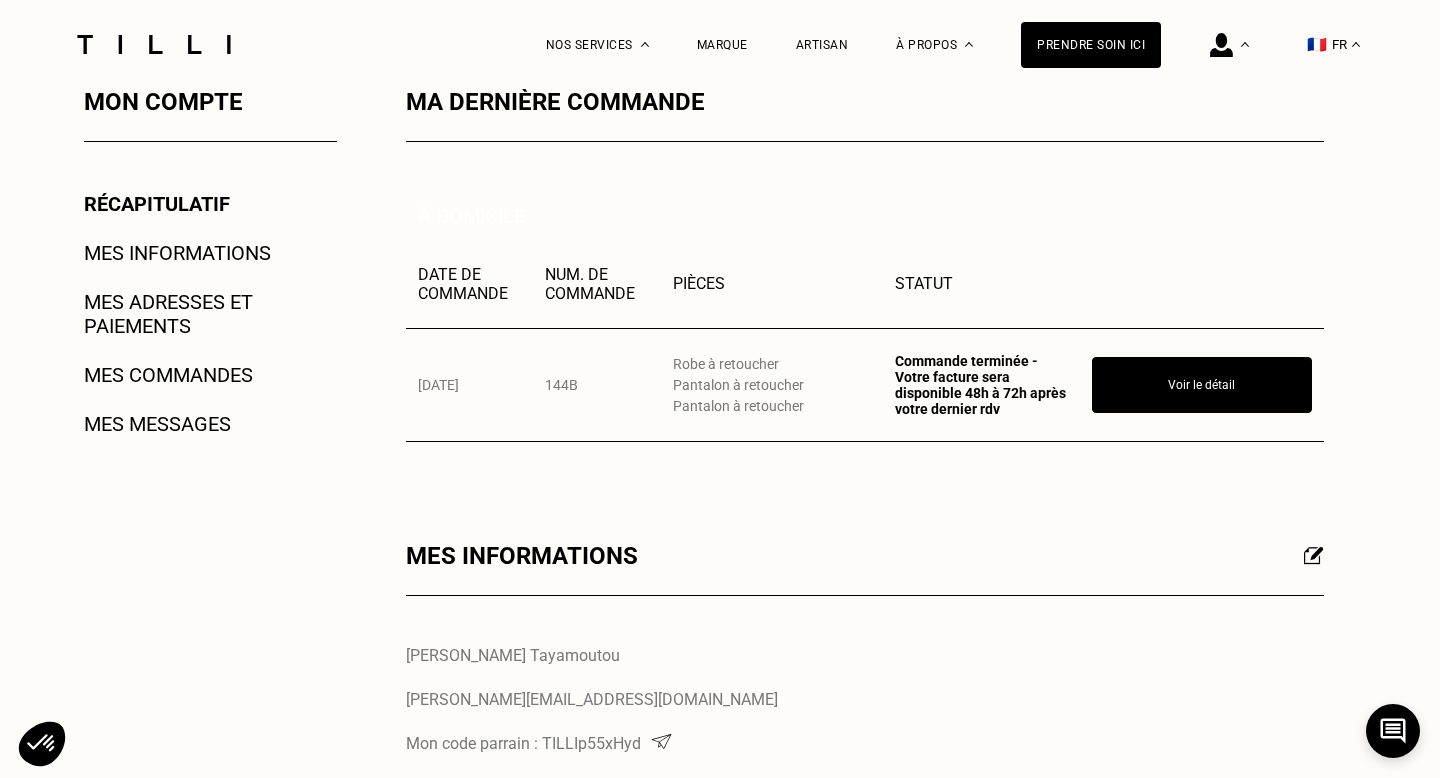 scroll, scrollTop: 400, scrollLeft: 0, axis: vertical 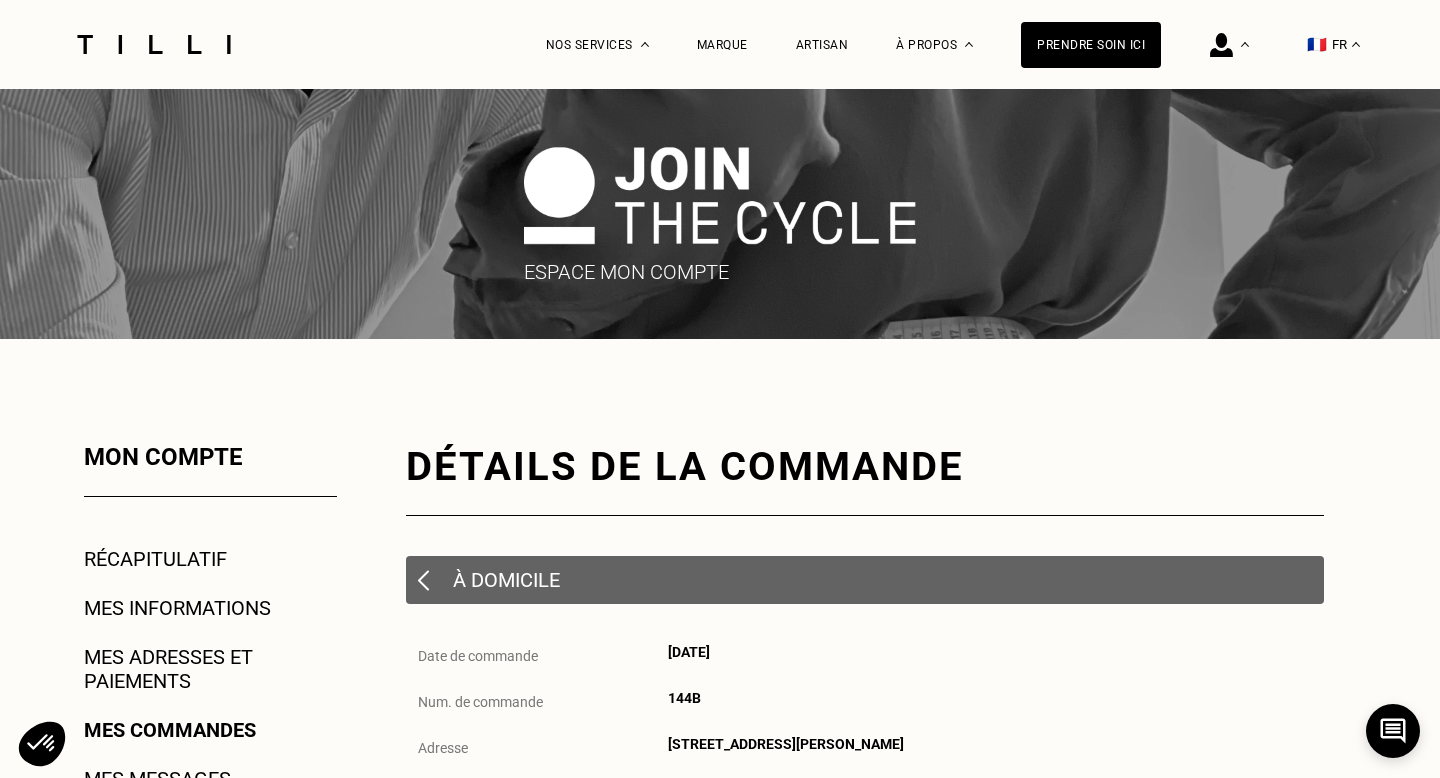 click at bounding box center [720, 214] 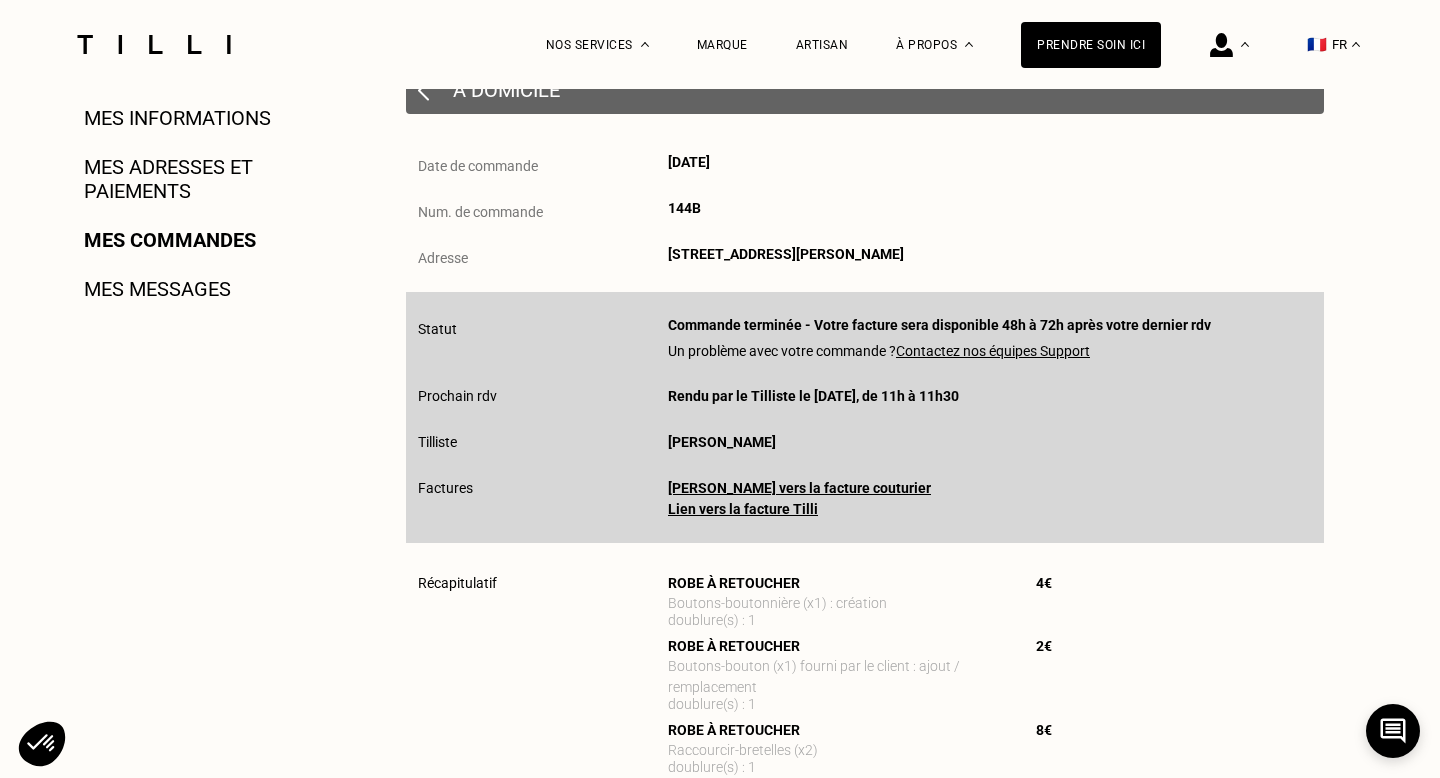 click on "[PERSON_NAME] vers la facture couturier" at bounding box center (799, 488) 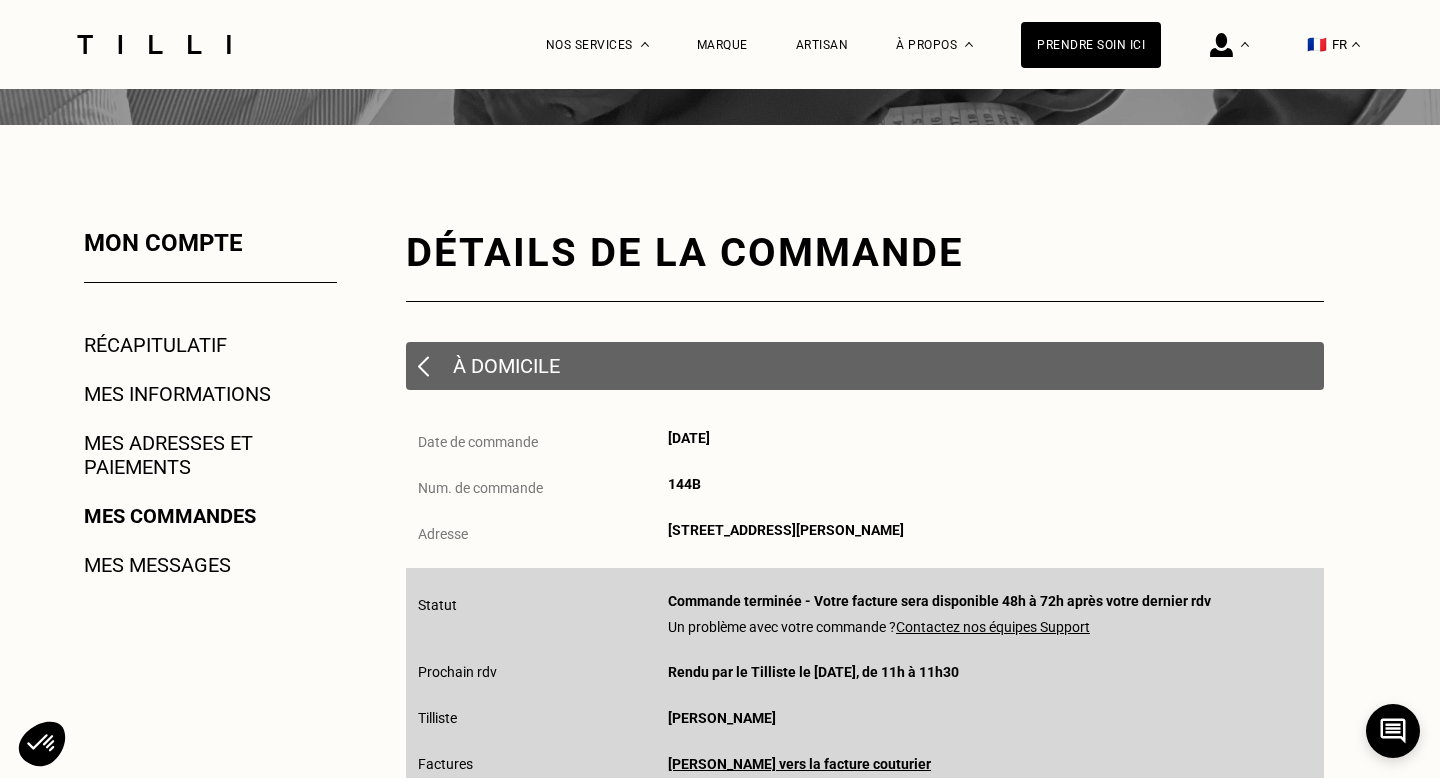 scroll, scrollTop: 0, scrollLeft: 0, axis: both 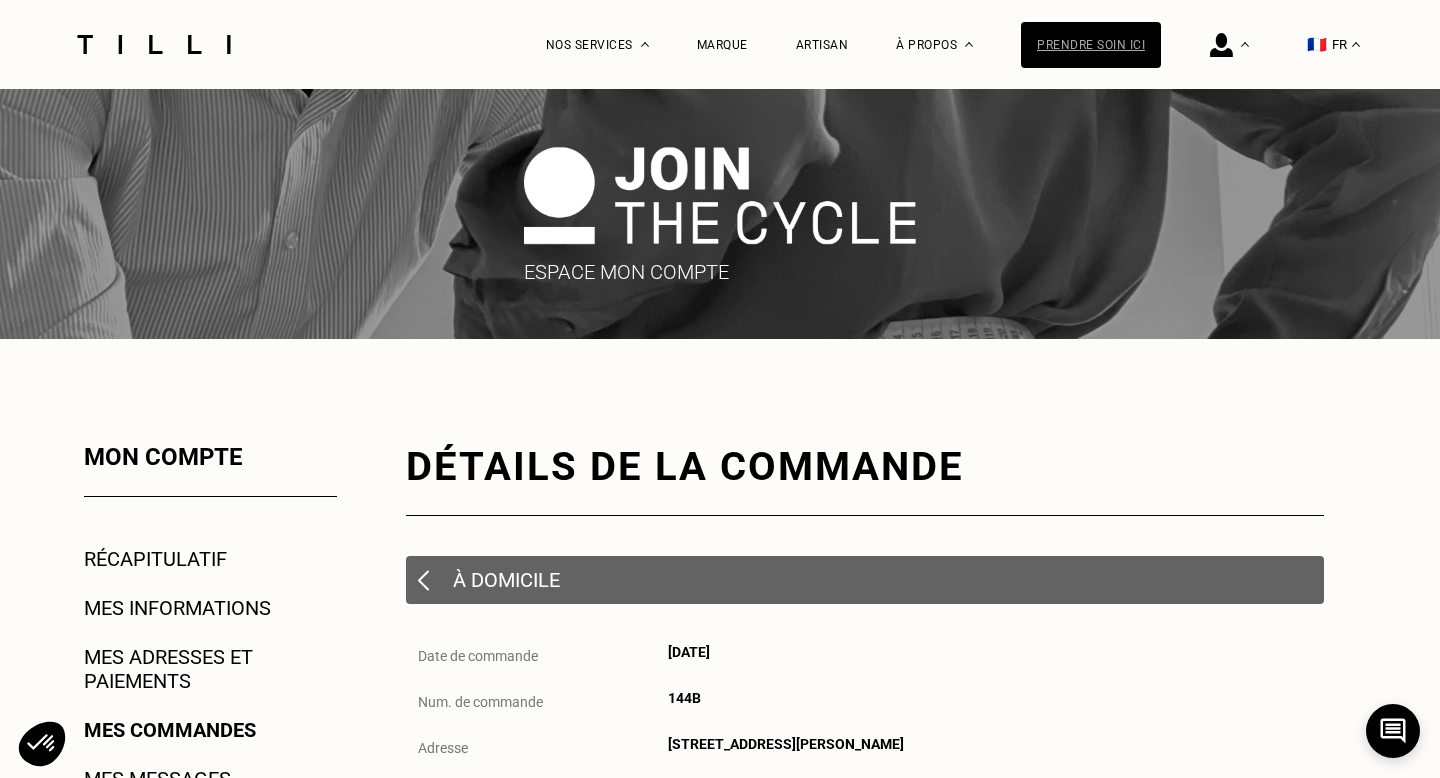 click on "Prendre soin ici" at bounding box center (1091, 45) 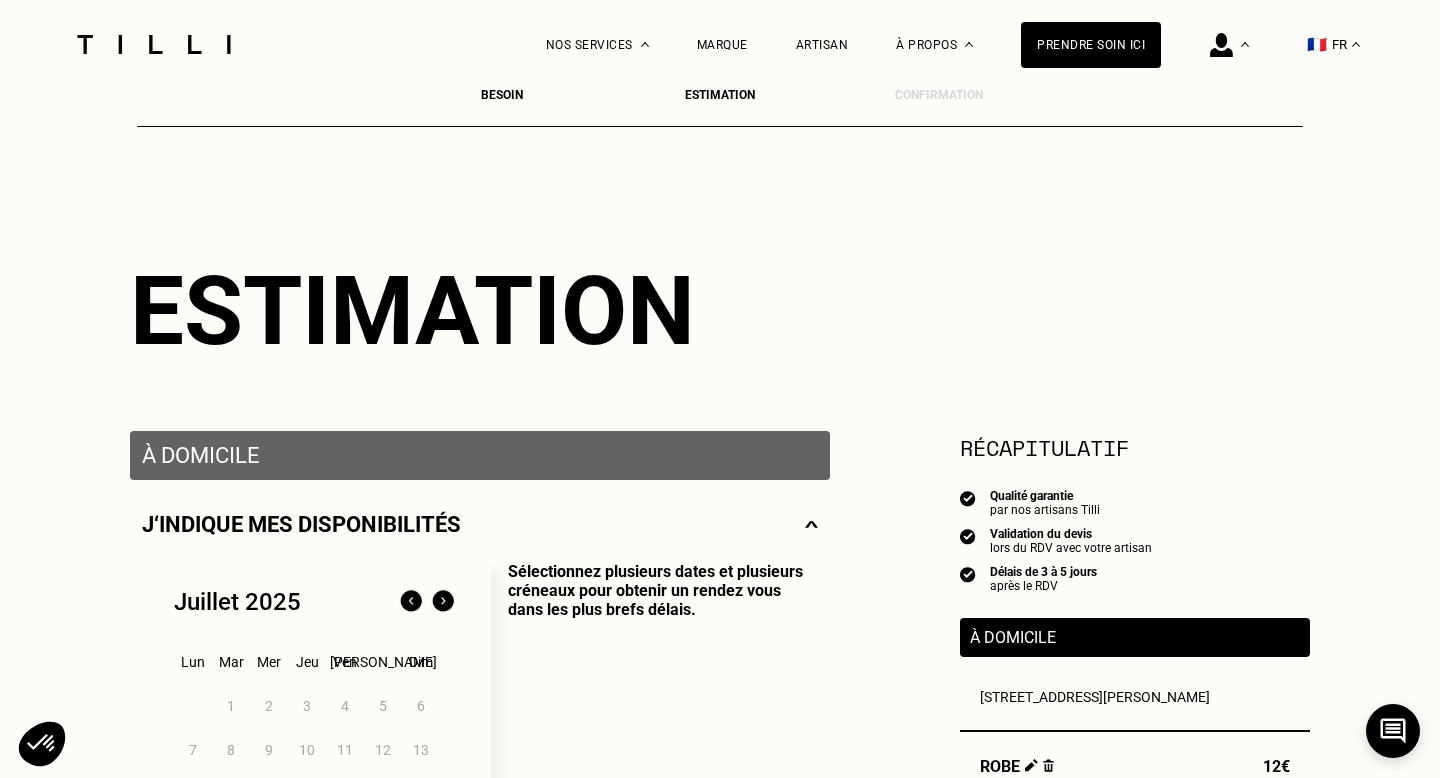 scroll, scrollTop: 0, scrollLeft: 0, axis: both 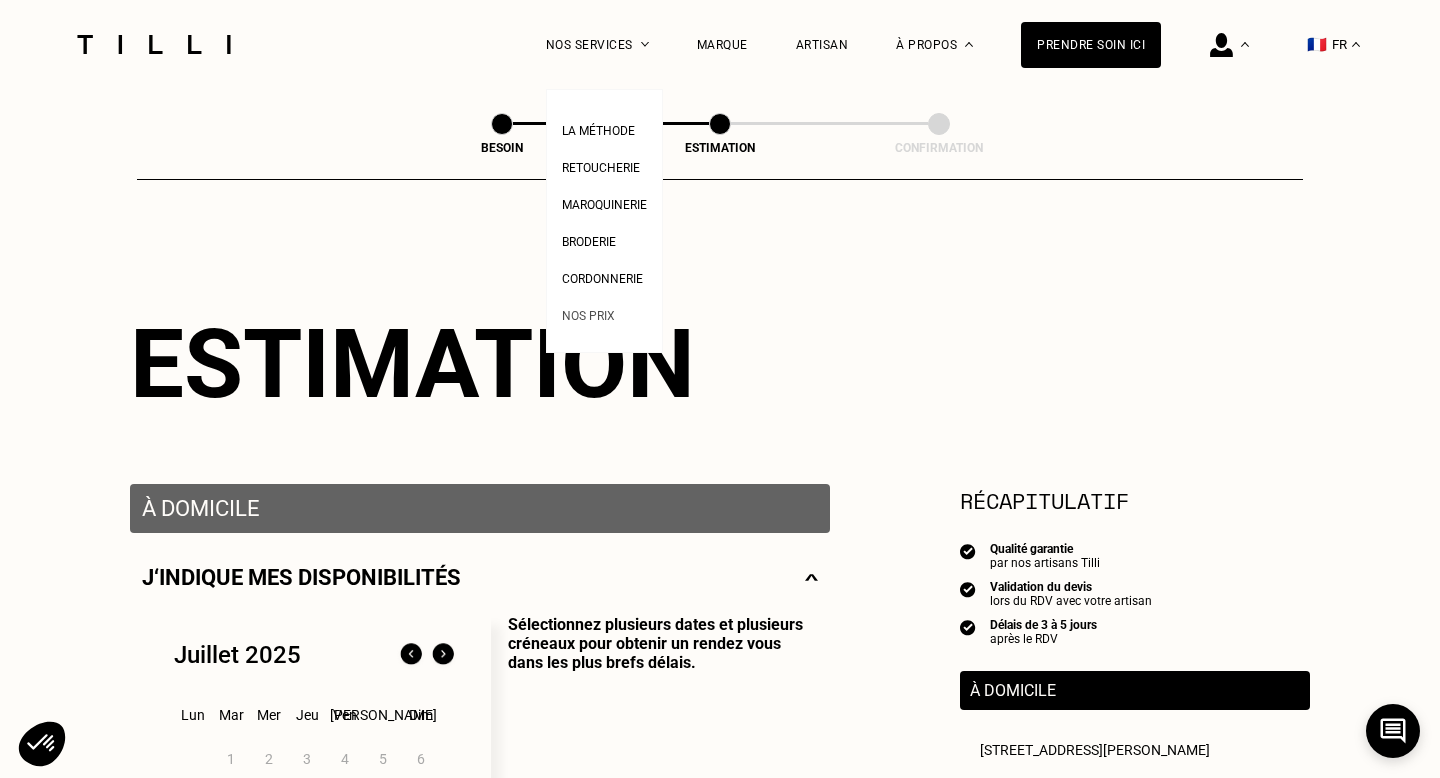 click on "Nos prix" at bounding box center [588, 313] 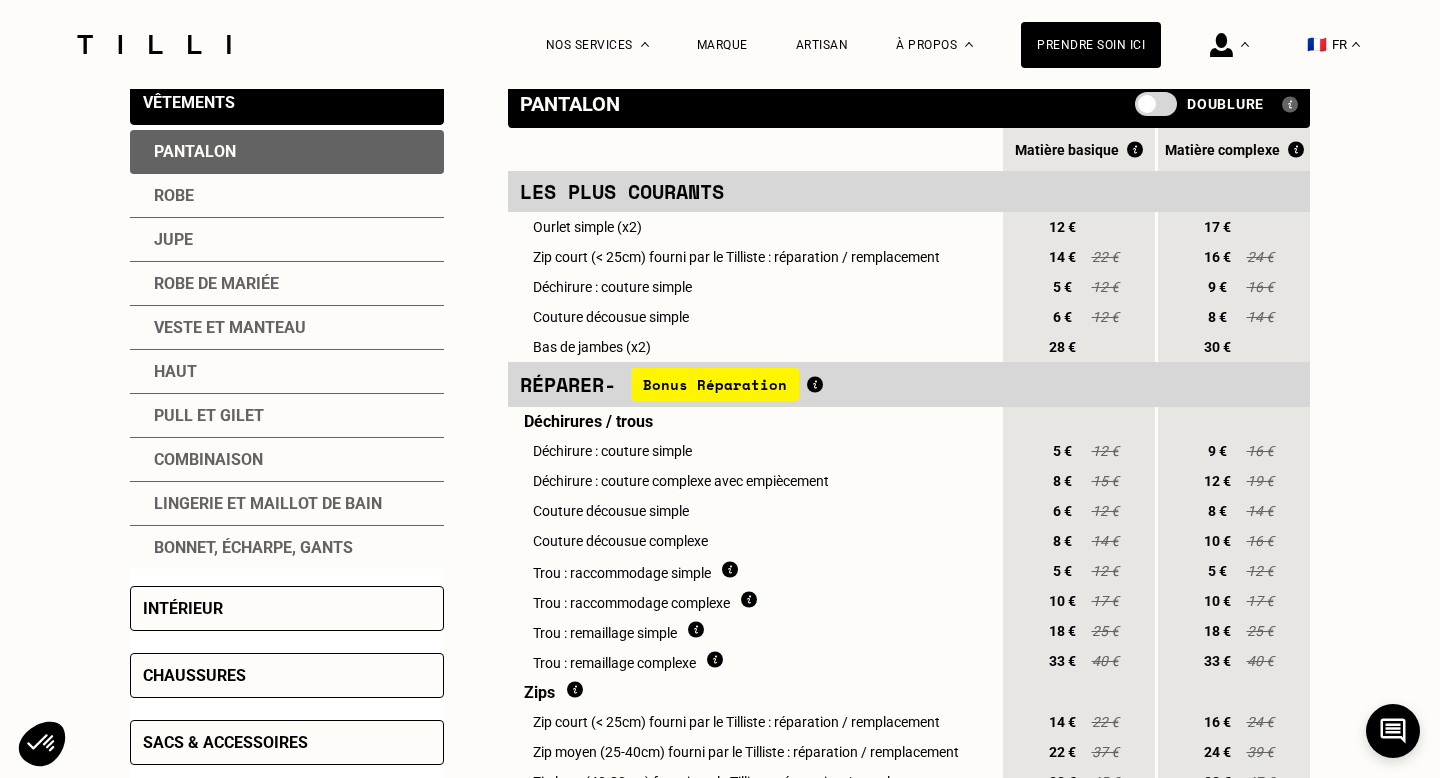 scroll, scrollTop: 452, scrollLeft: 0, axis: vertical 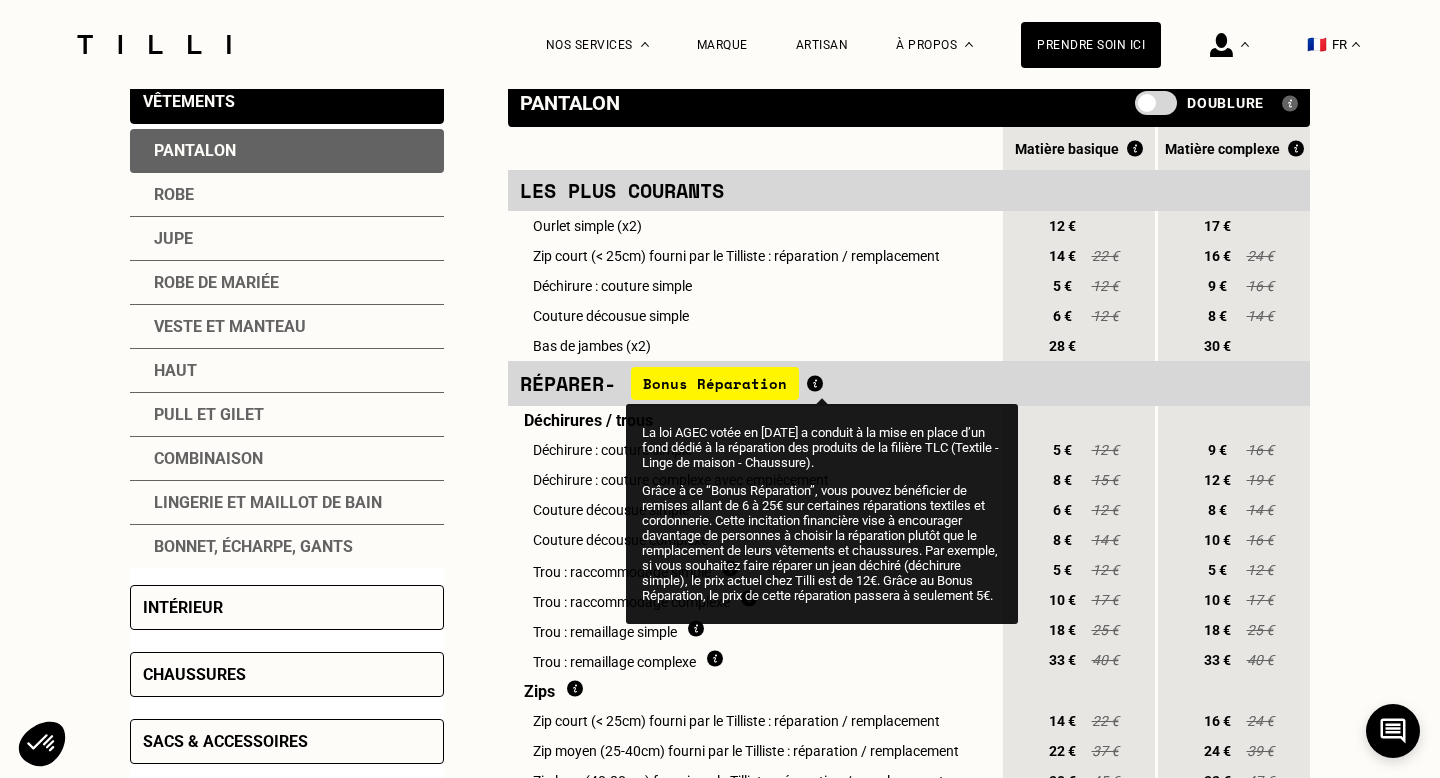 click at bounding box center [815, 383] 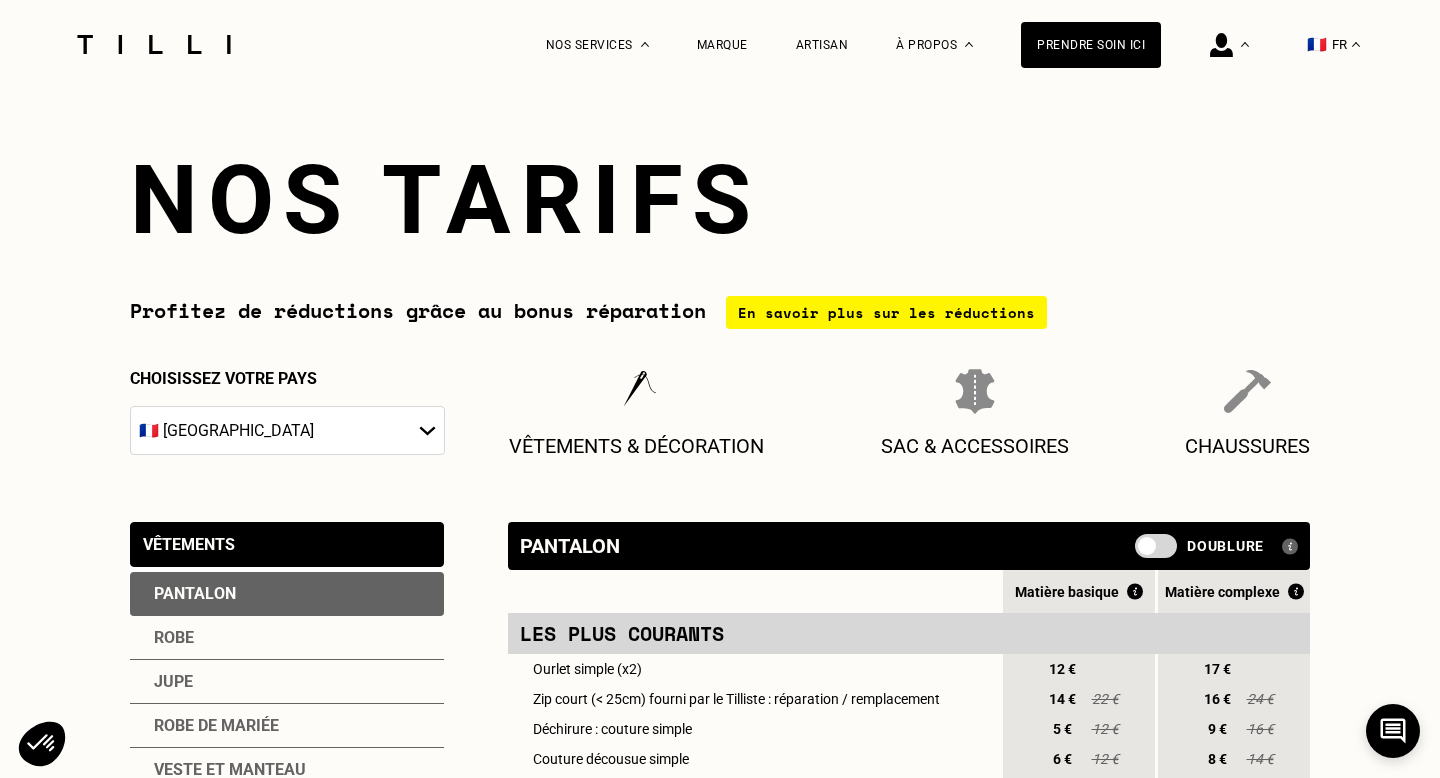 scroll, scrollTop: 0, scrollLeft: 0, axis: both 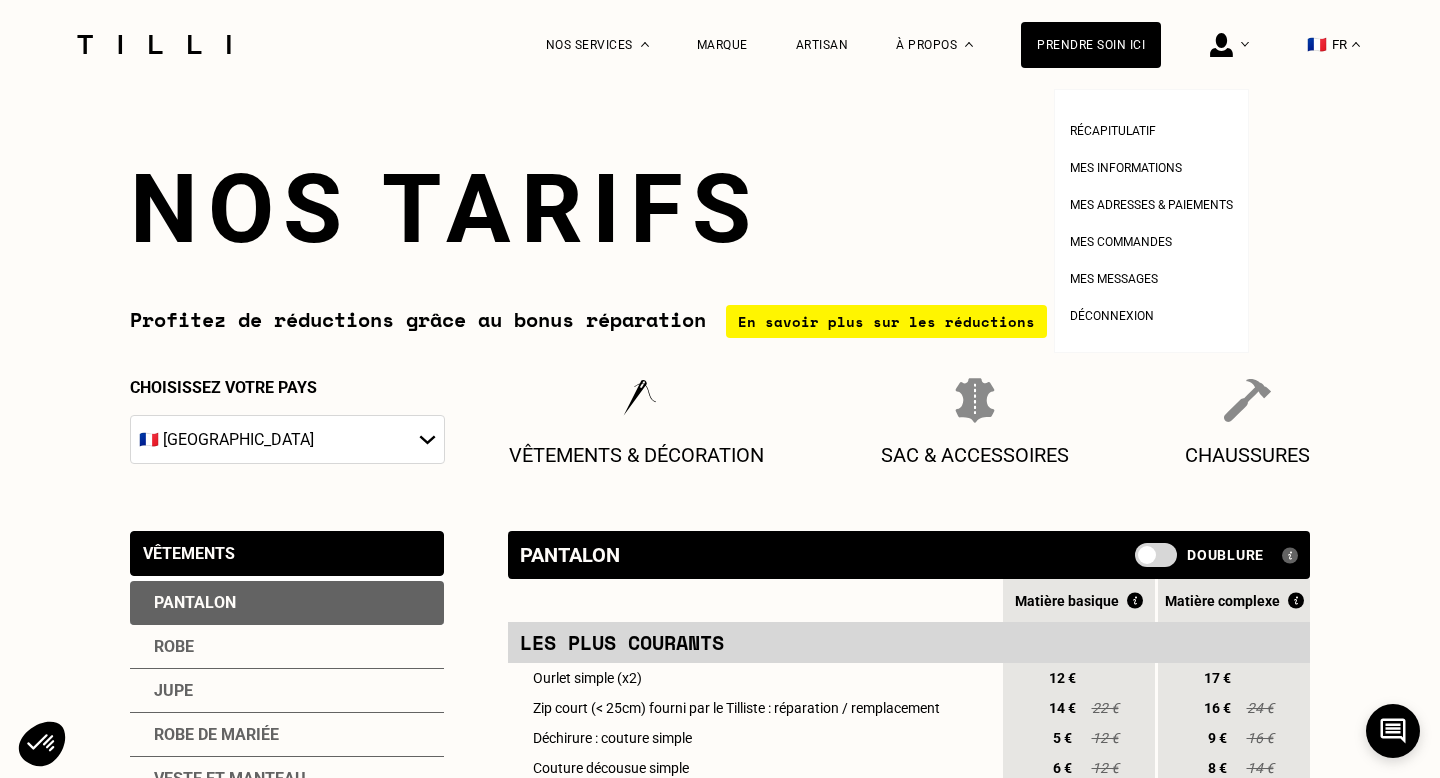 click at bounding box center (1221, 45) 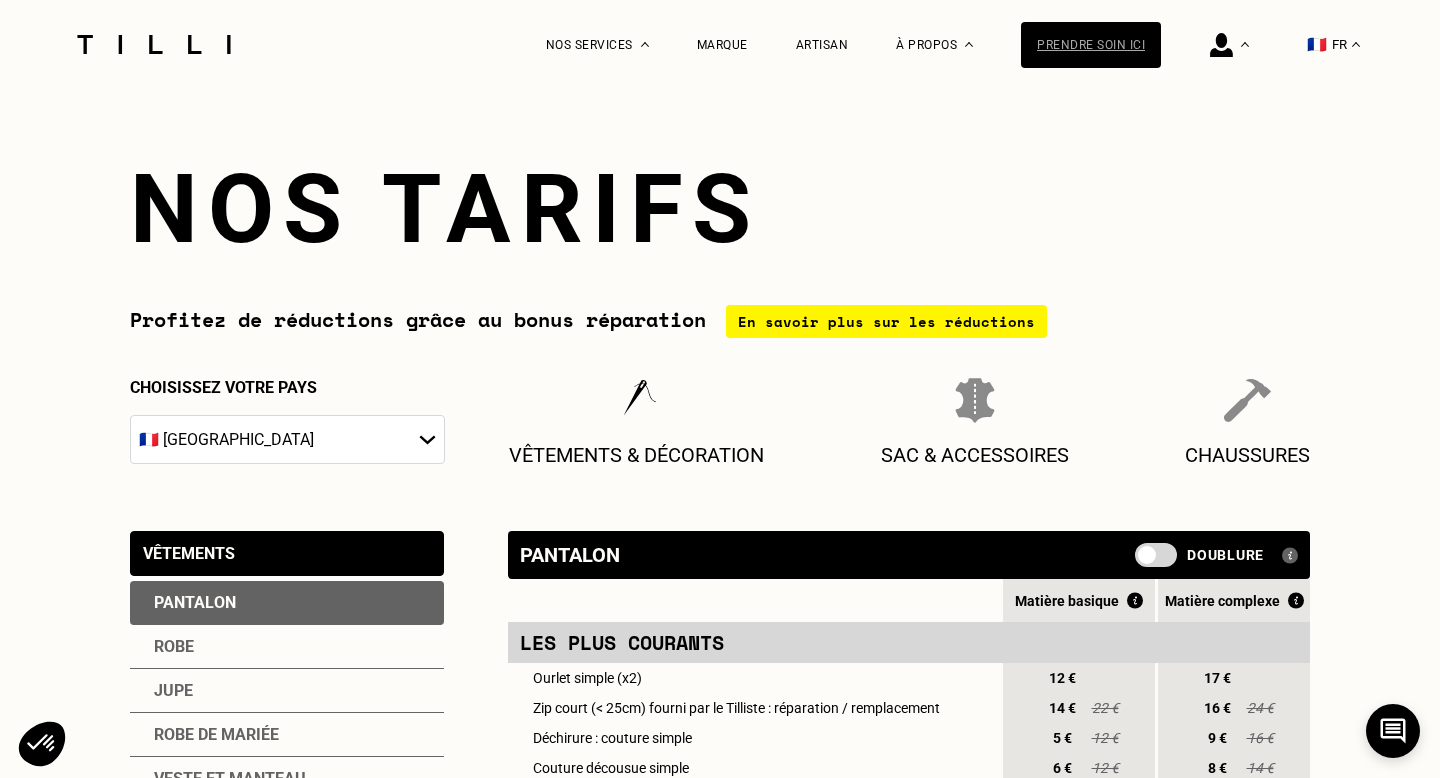 click on "Prendre soin ici" at bounding box center [1091, 45] 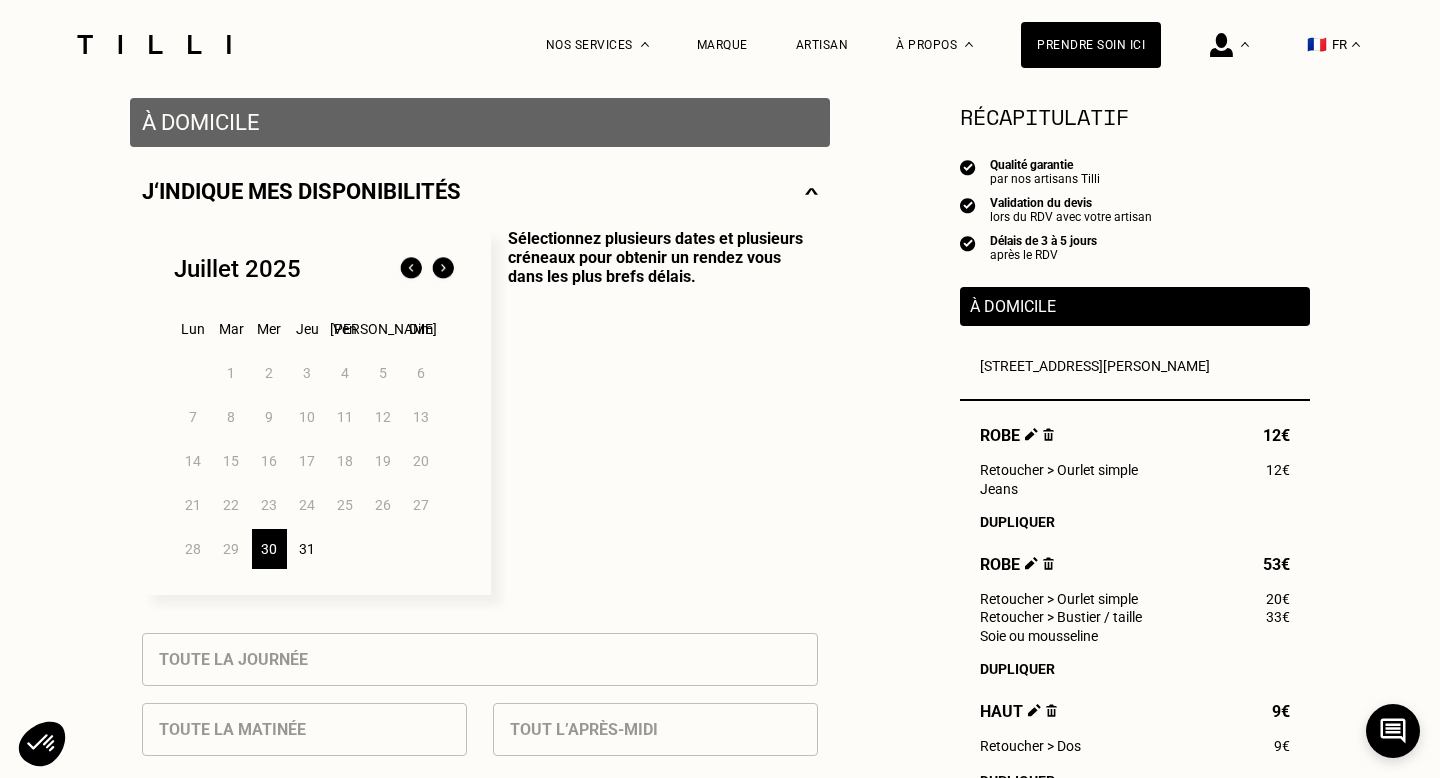 scroll, scrollTop: 202, scrollLeft: 0, axis: vertical 